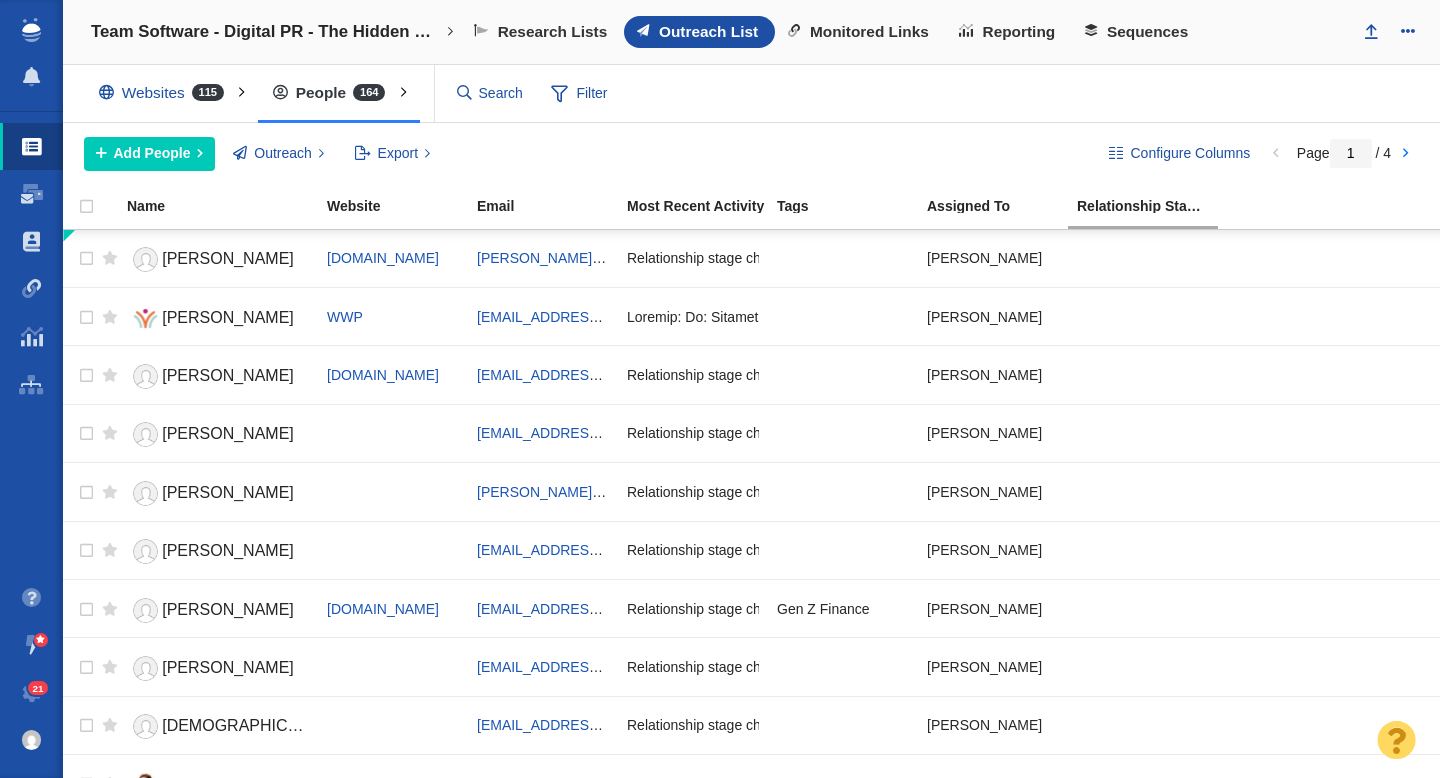 scroll, scrollTop: 0, scrollLeft: 0, axis: both 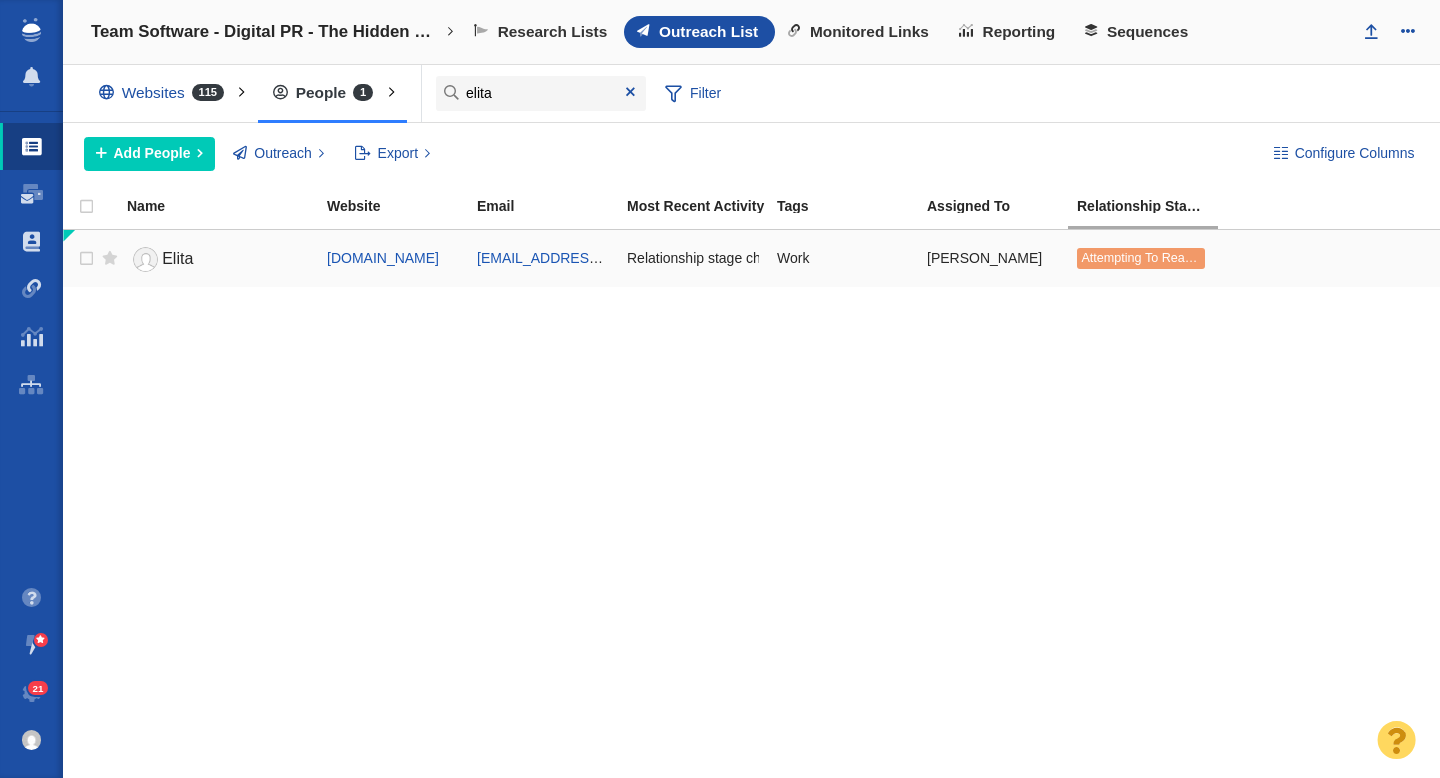 type on "elita" 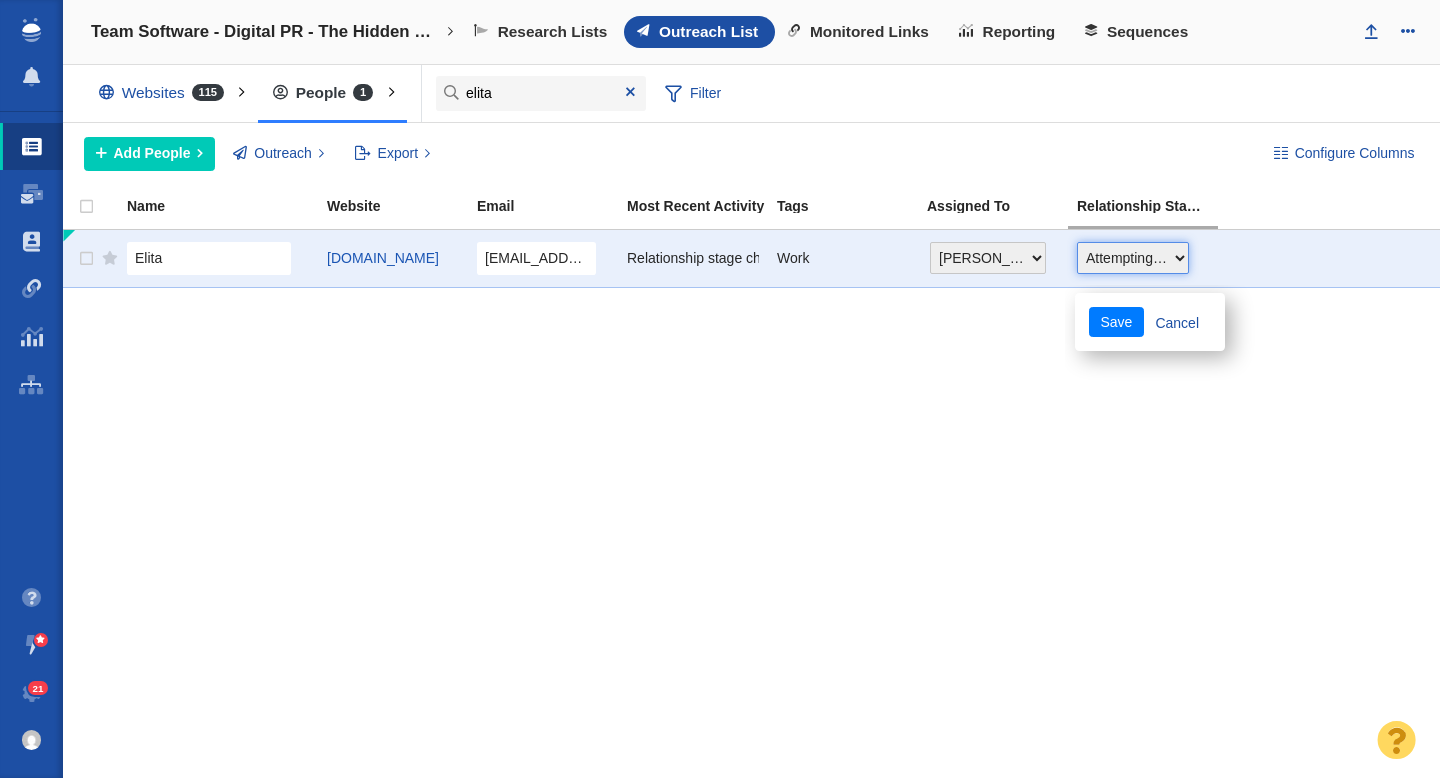 click on "Choose One
Not Started
Scheduled
Attempting To Reach
Paused
Bounce
Send Failure
Replied
In Communication
Successful Placement
Unsuccessful - No Reply
DO NOT CONTACT
Dead" at bounding box center [1133, 258] 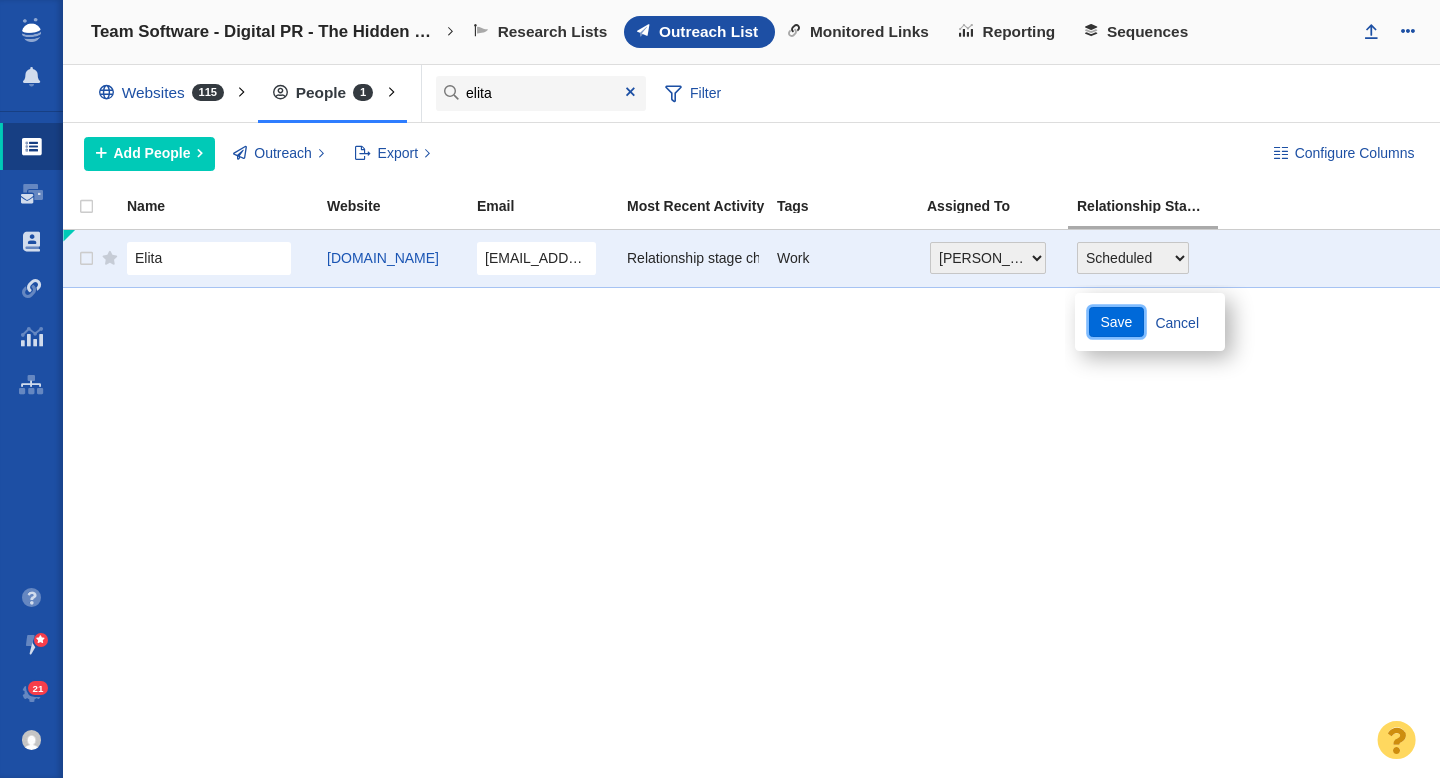 click on "Save" at bounding box center [1116, 322] 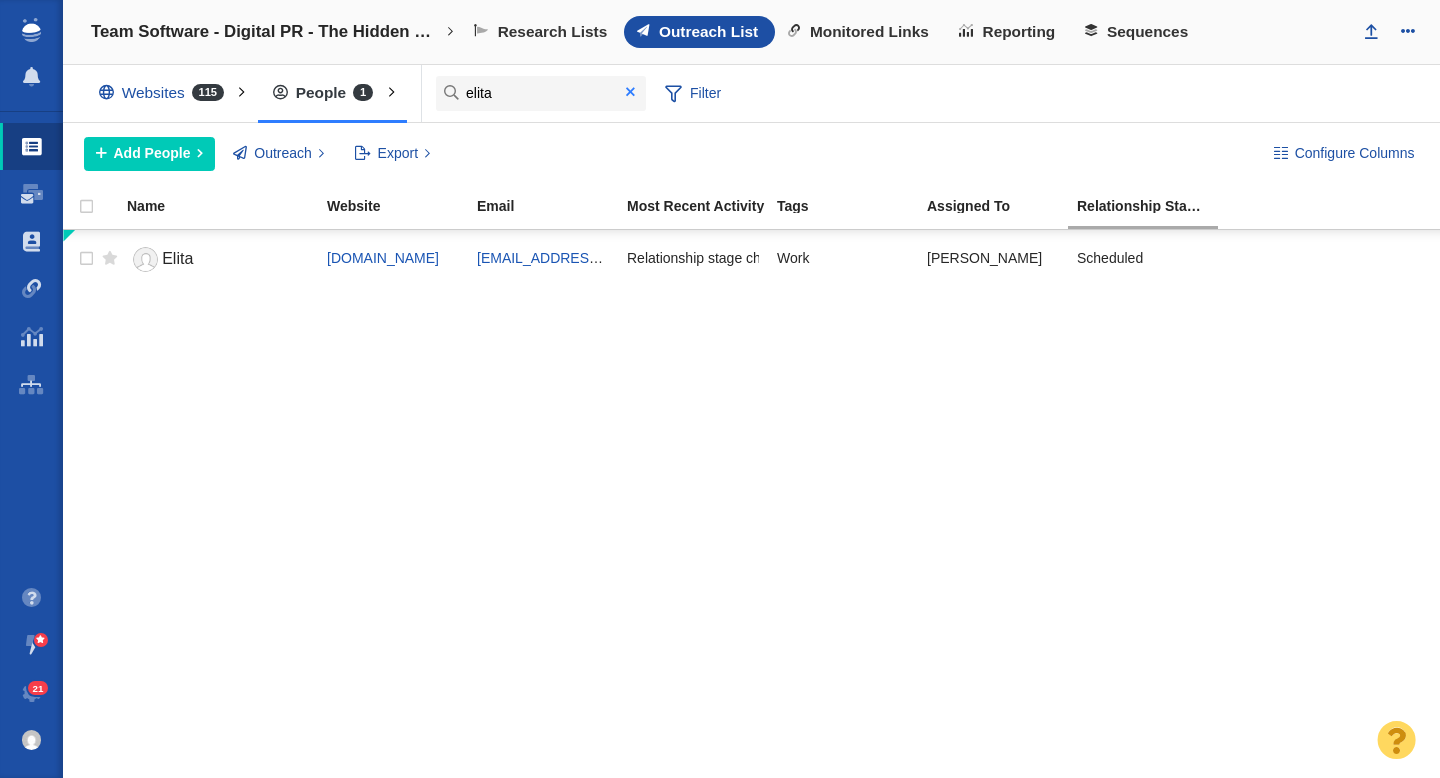 click at bounding box center [630, 92] 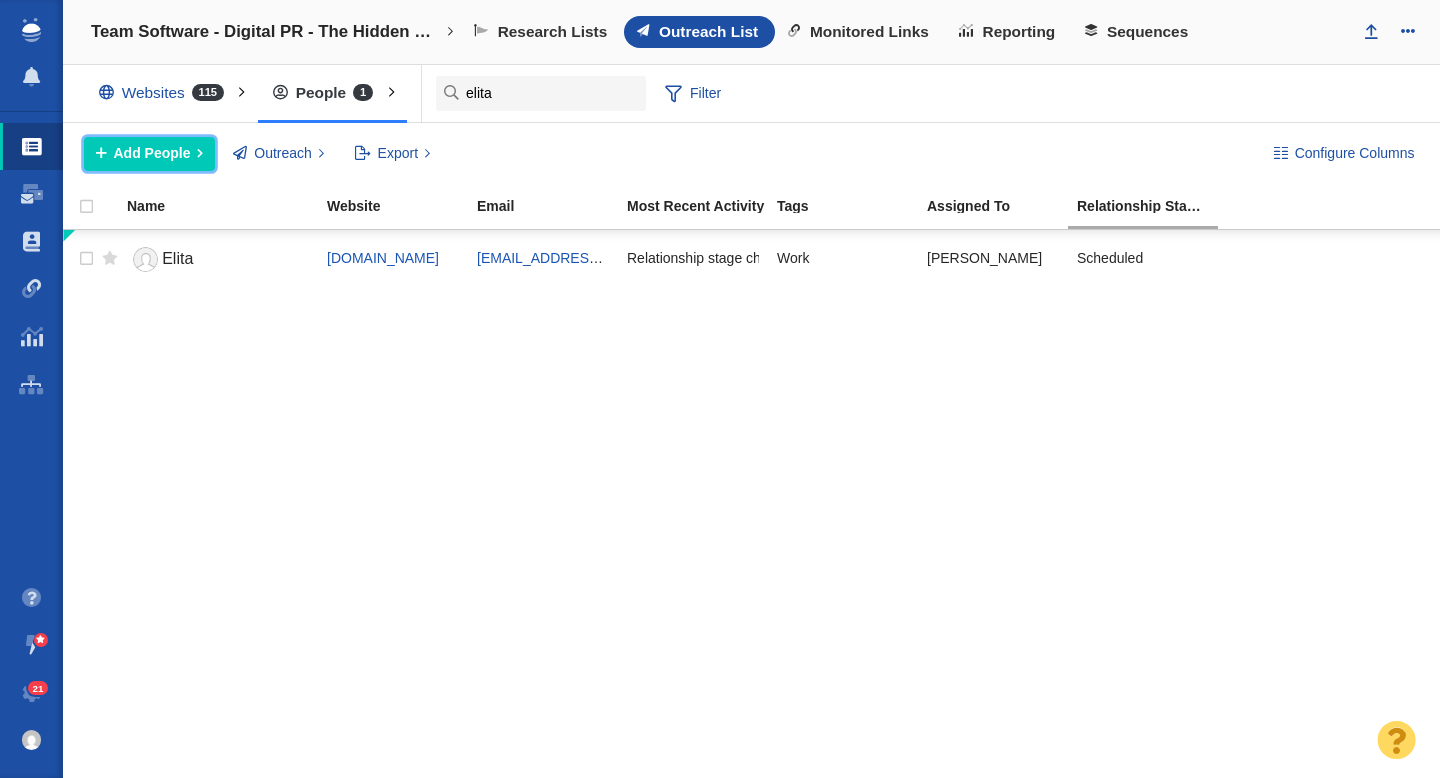 click on "Add People" at bounding box center [152, 153] 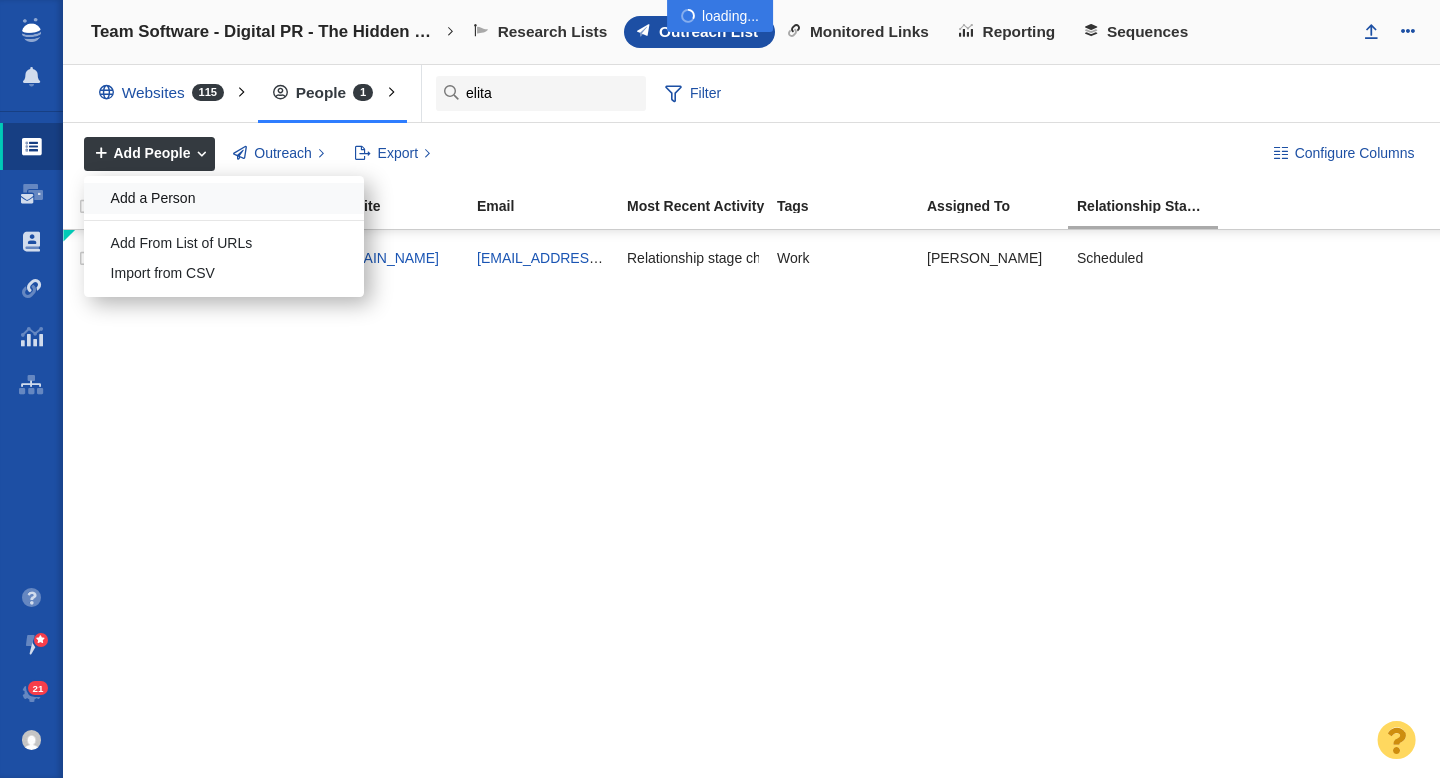 click on "Add a Person" at bounding box center [224, 198] 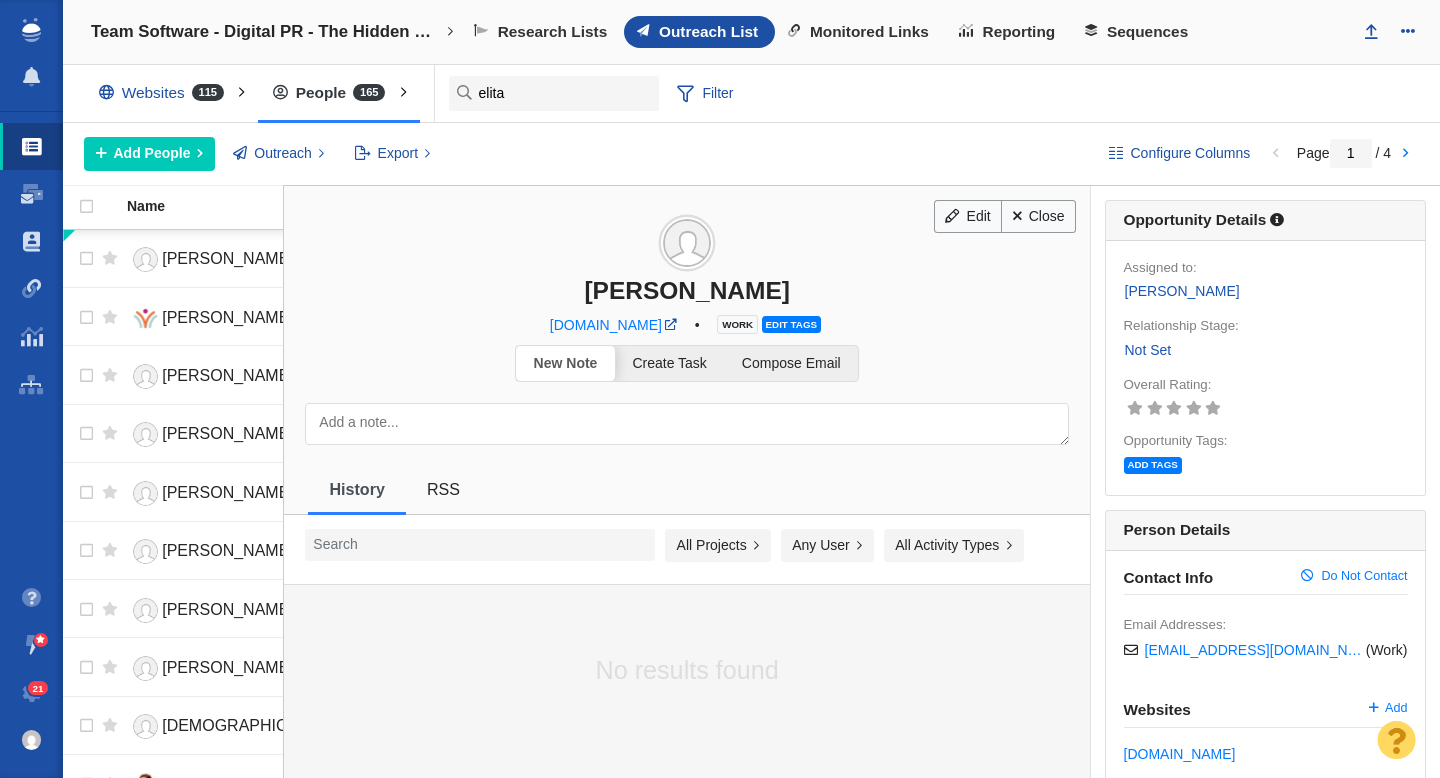 click on "Not Set" at bounding box center (1148, 350) 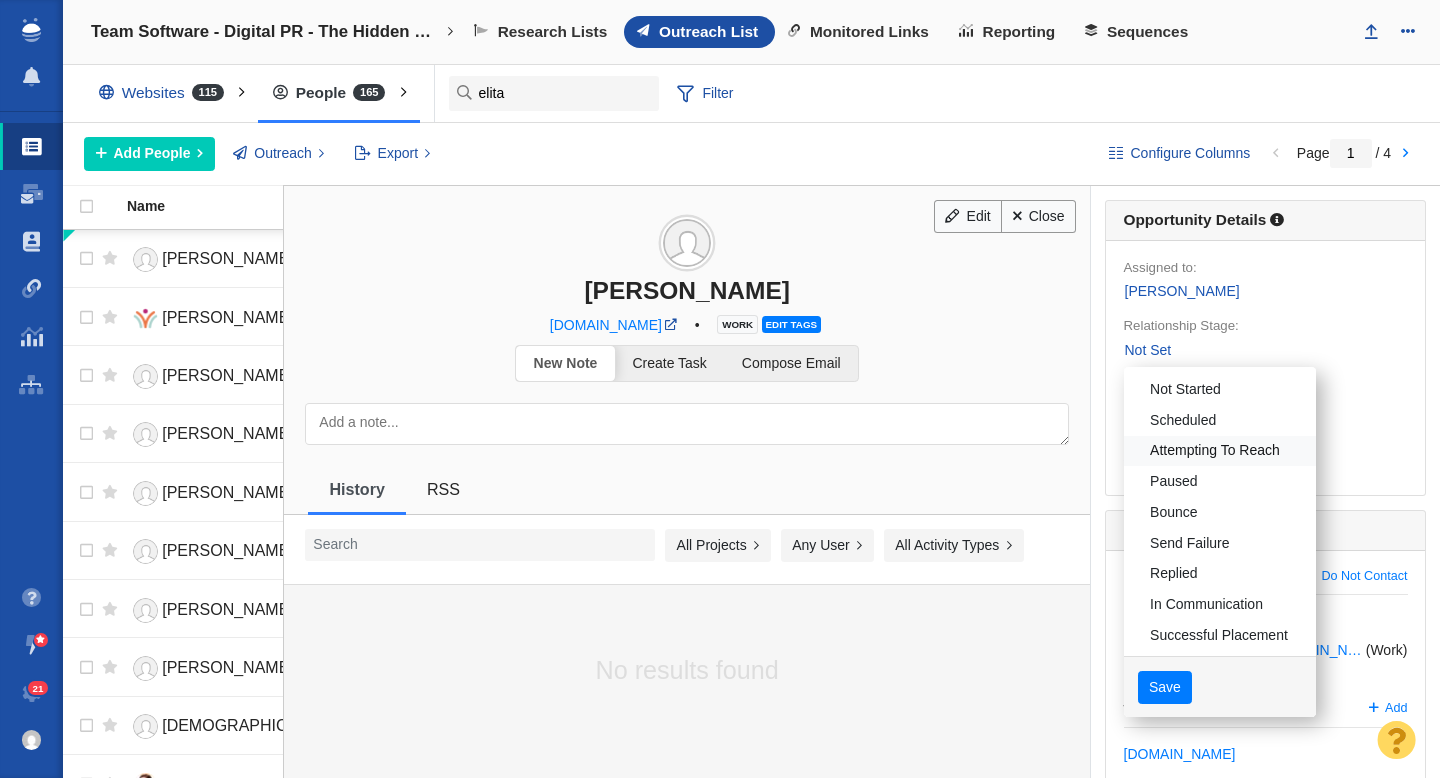 click on "Attempting To Reach" at bounding box center (1220, 451) 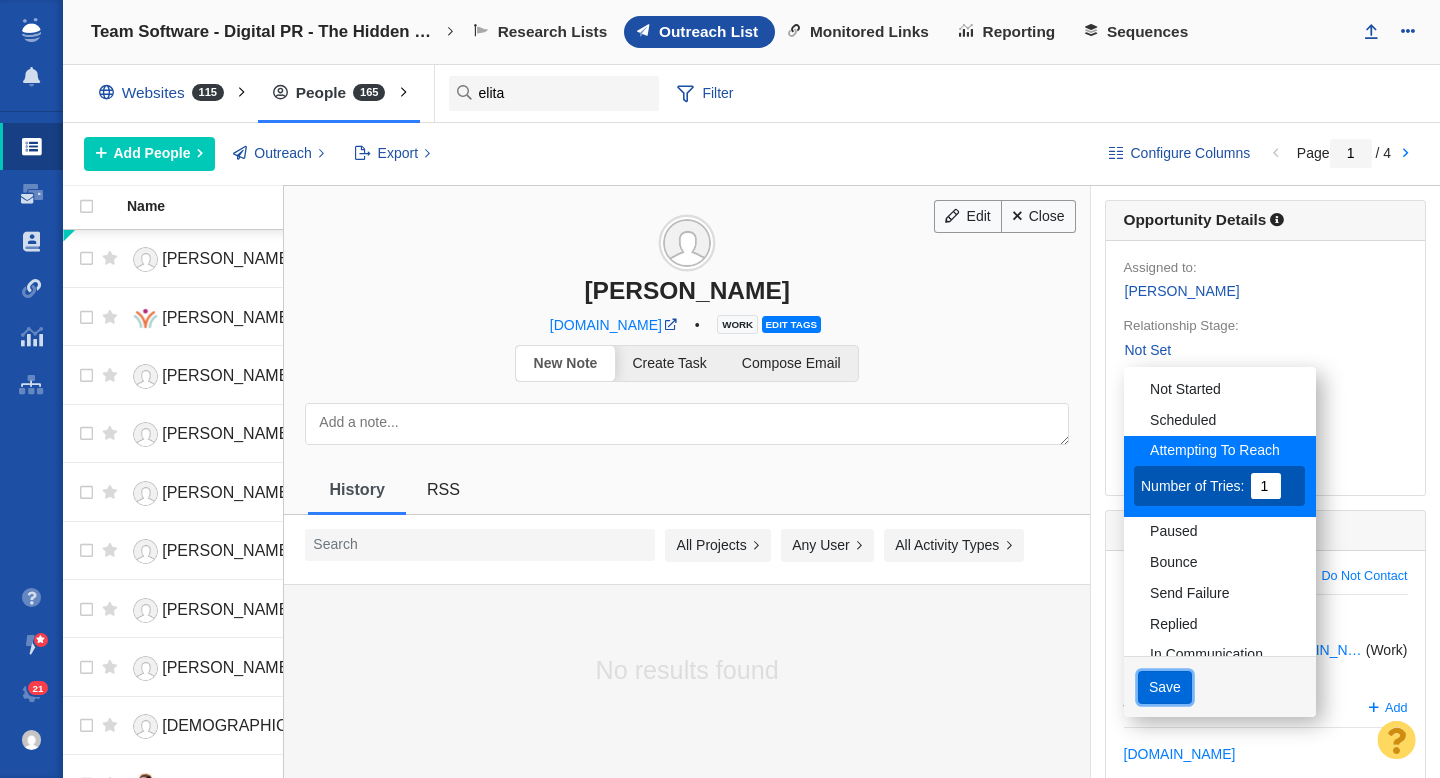 click on "Save" at bounding box center [1165, 688] 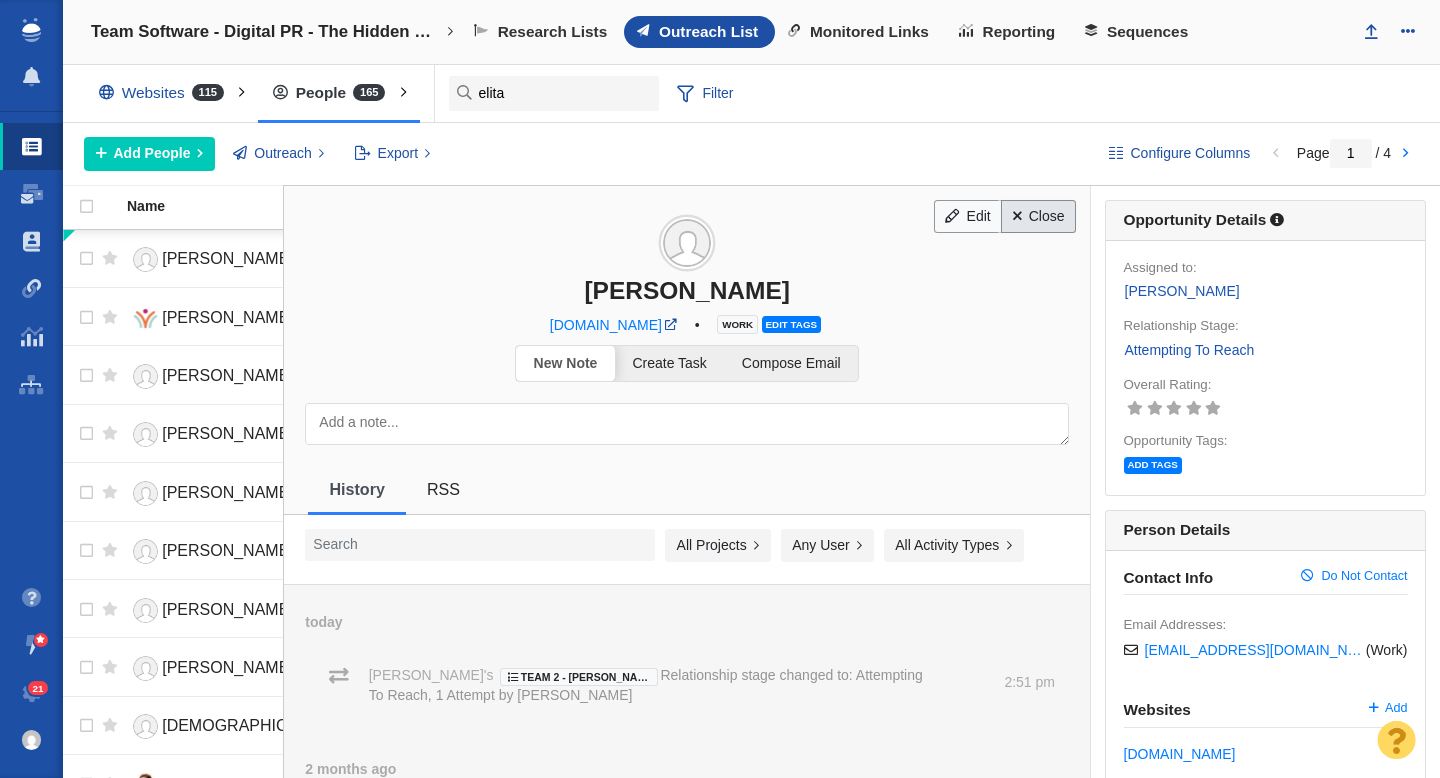 click on "Close" at bounding box center (1038, 217) 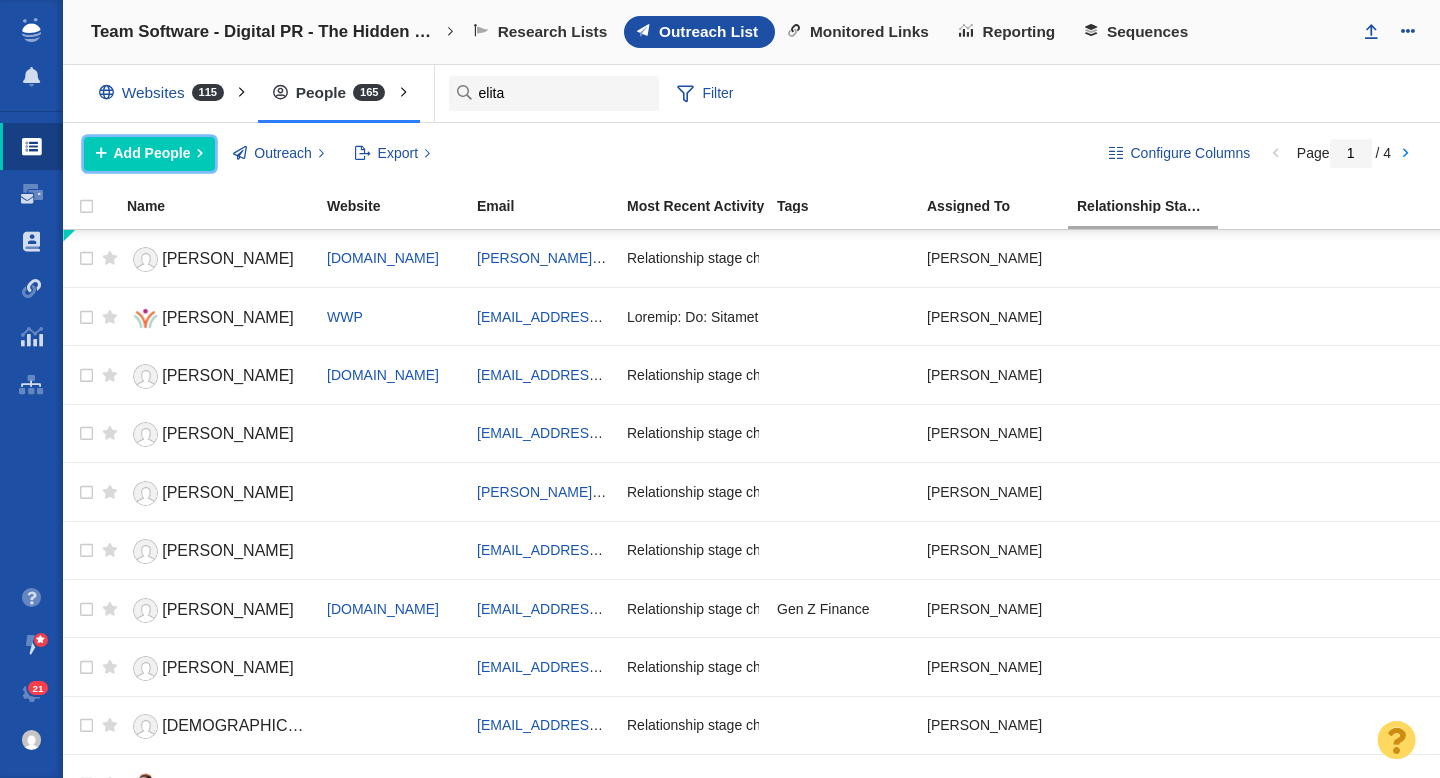 click on "Add People" at bounding box center (152, 153) 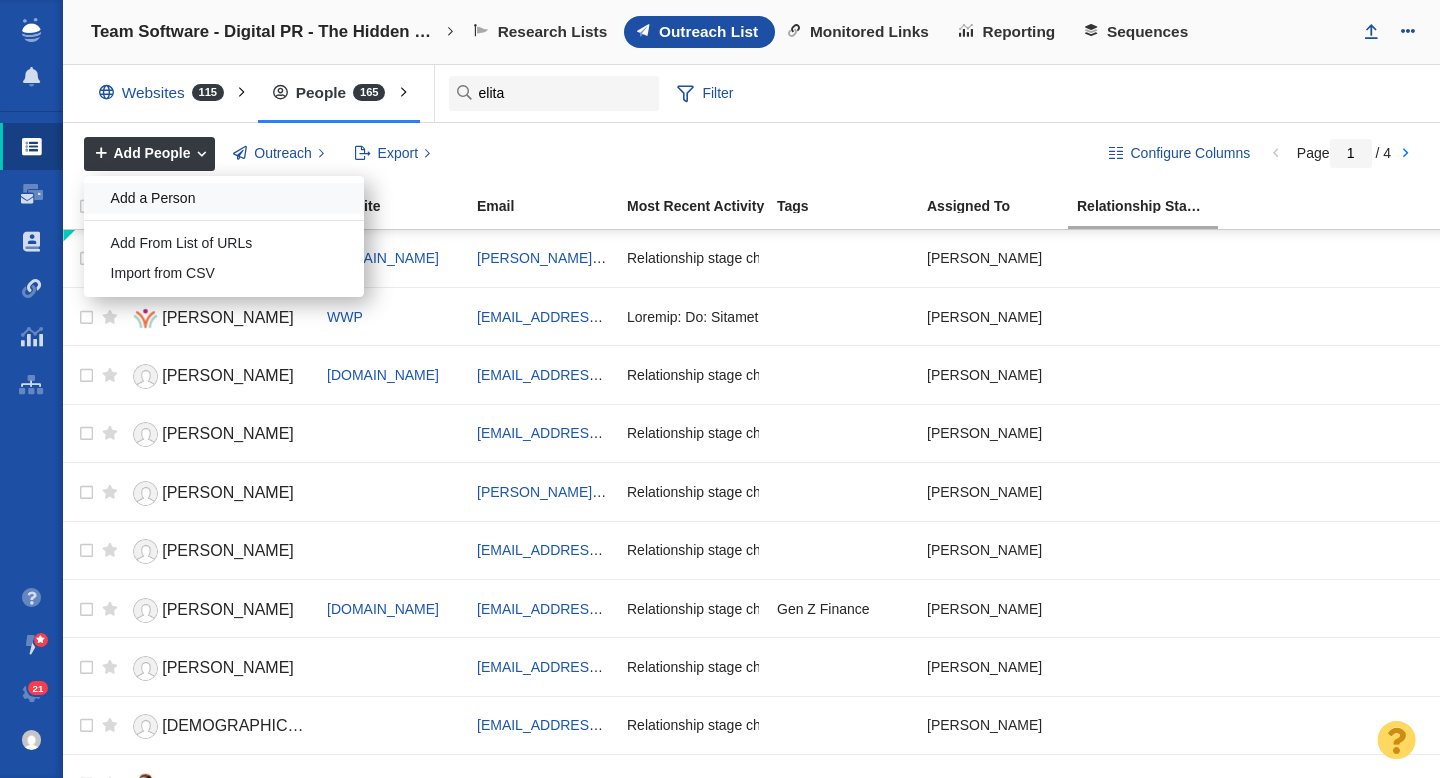 click on "Add a Person" at bounding box center (224, 198) 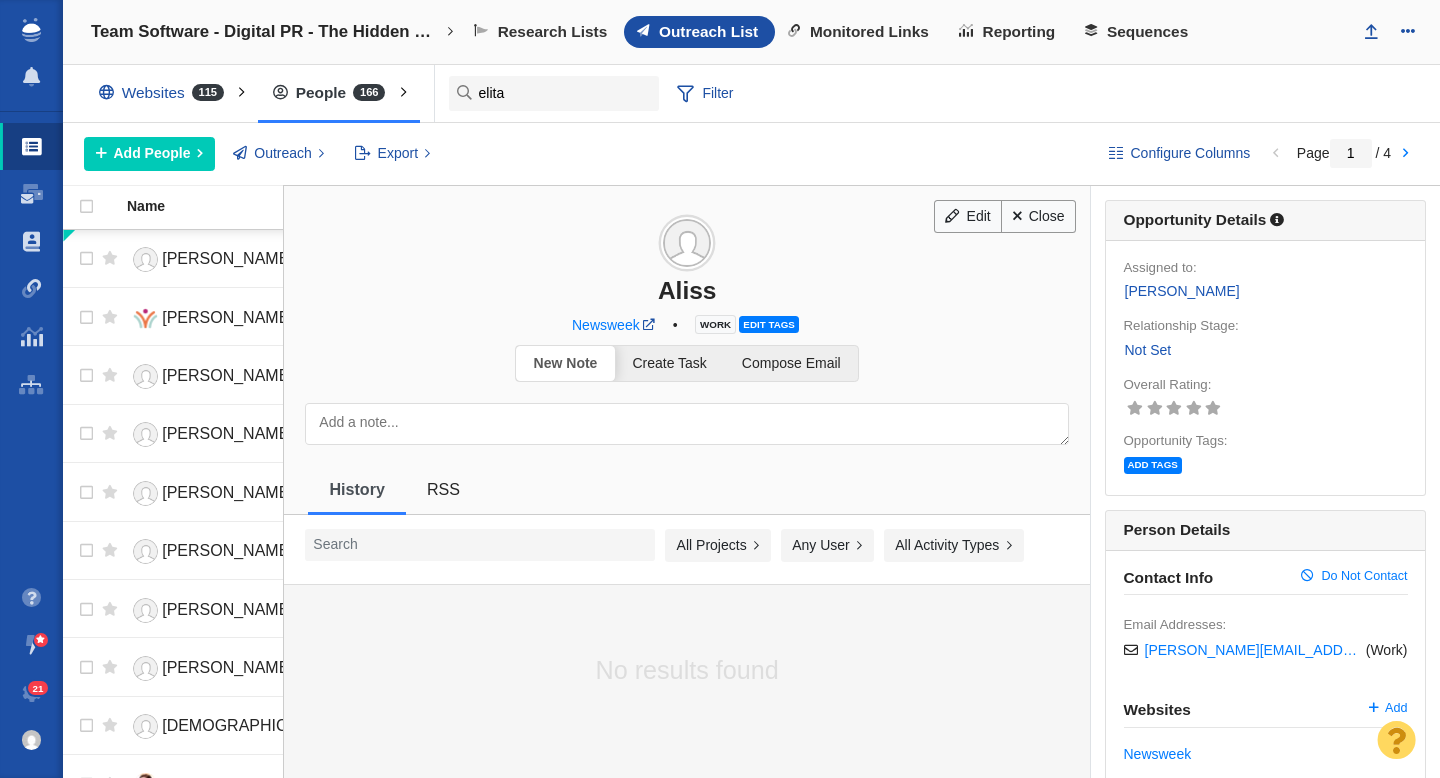 click on "Not Set" at bounding box center [1148, 350] 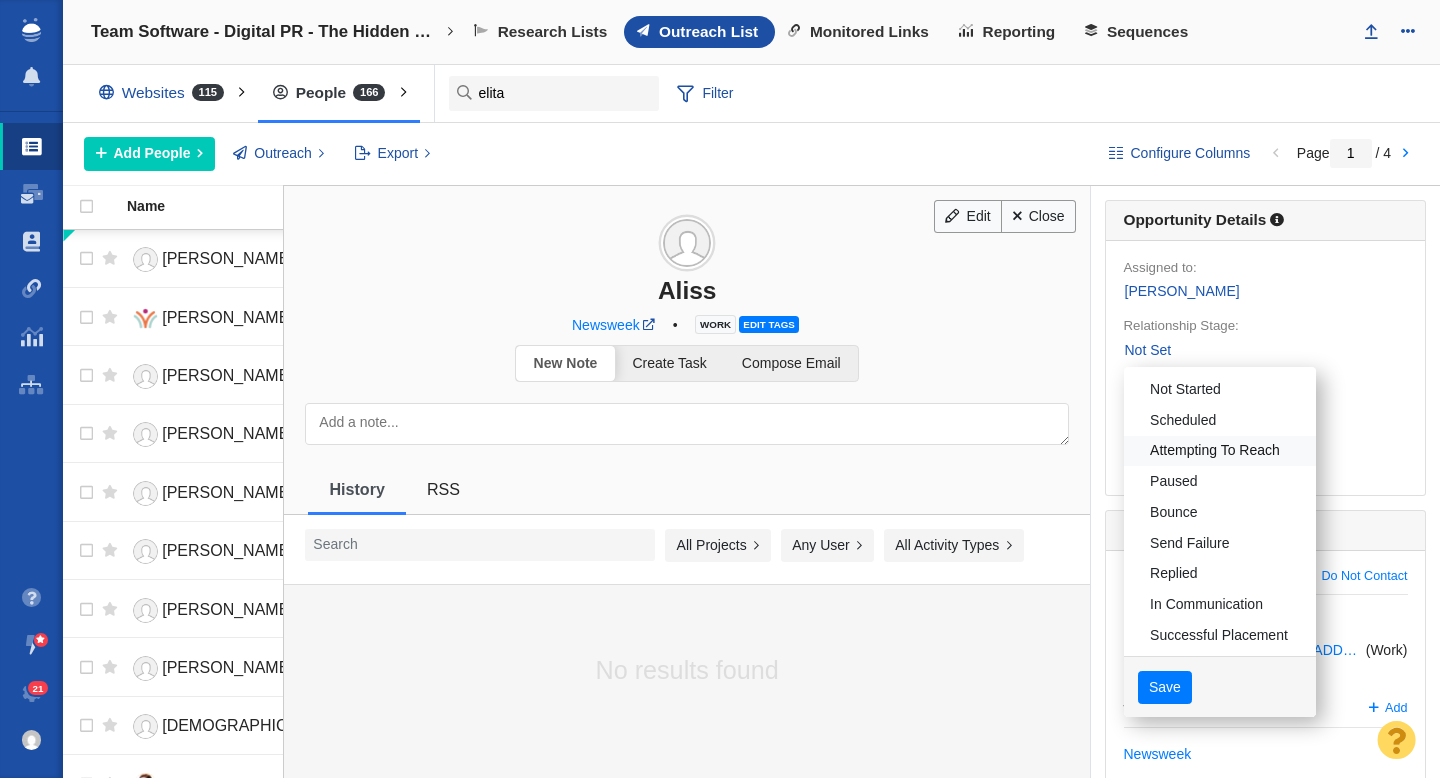 click on "Attempting To Reach" at bounding box center (1220, 451) 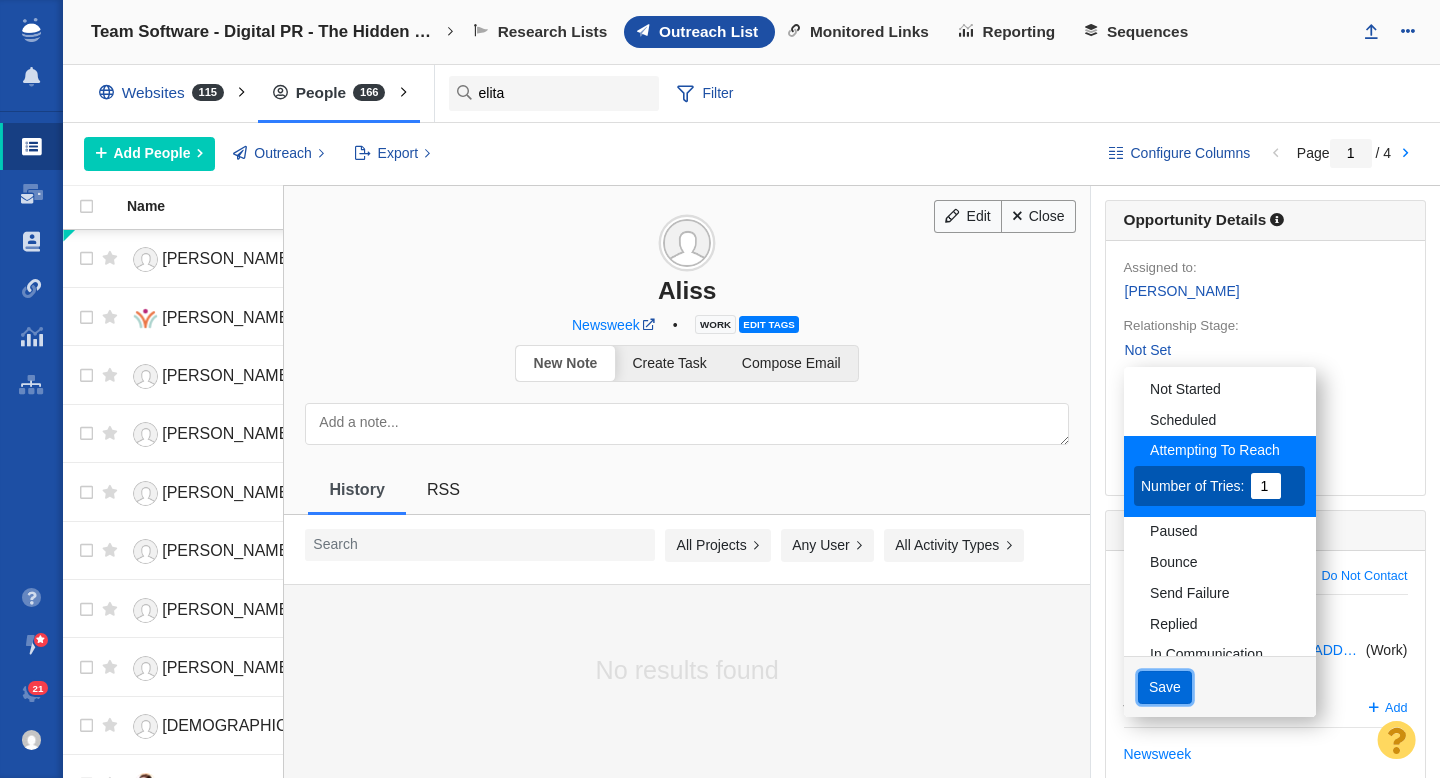 click on "Save" at bounding box center (1165, 688) 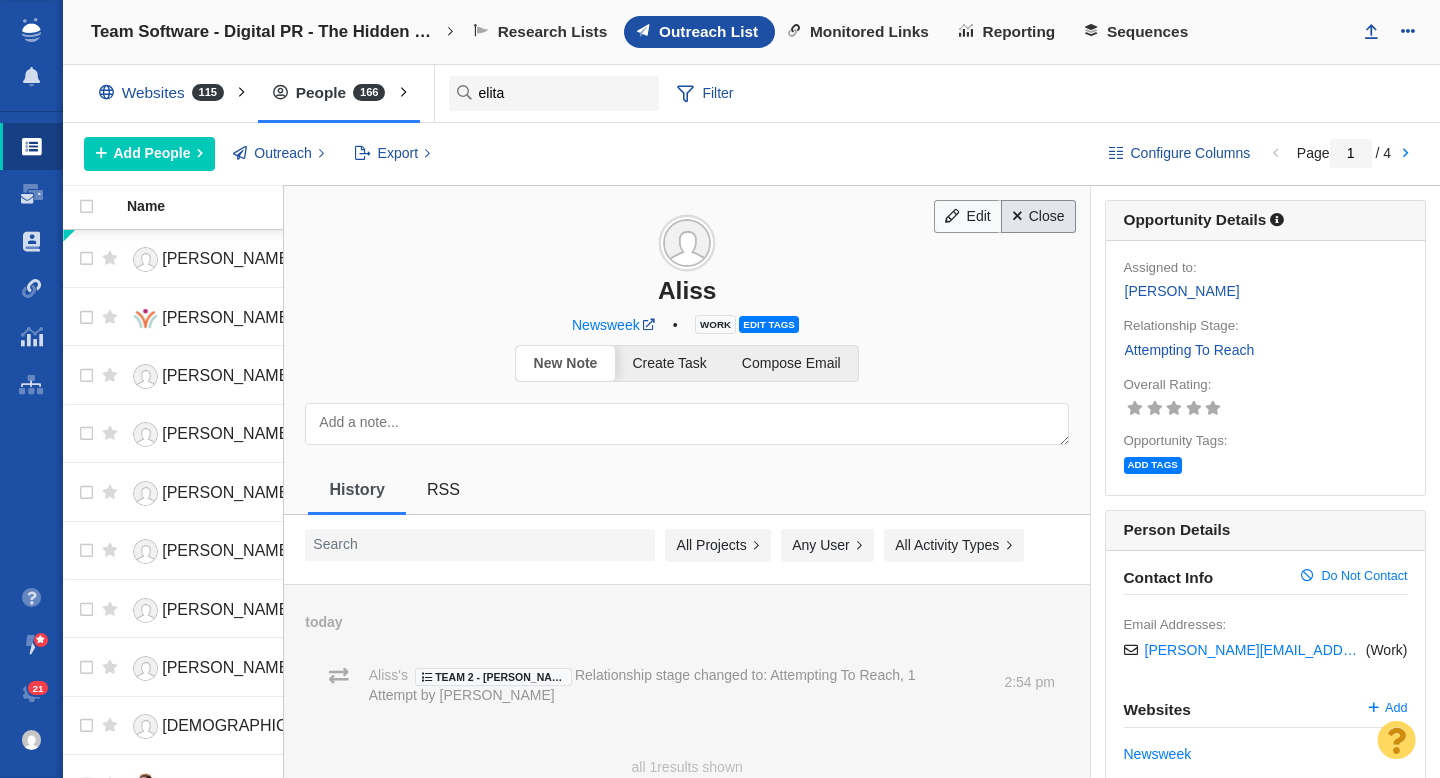 click on "Close" at bounding box center [1038, 217] 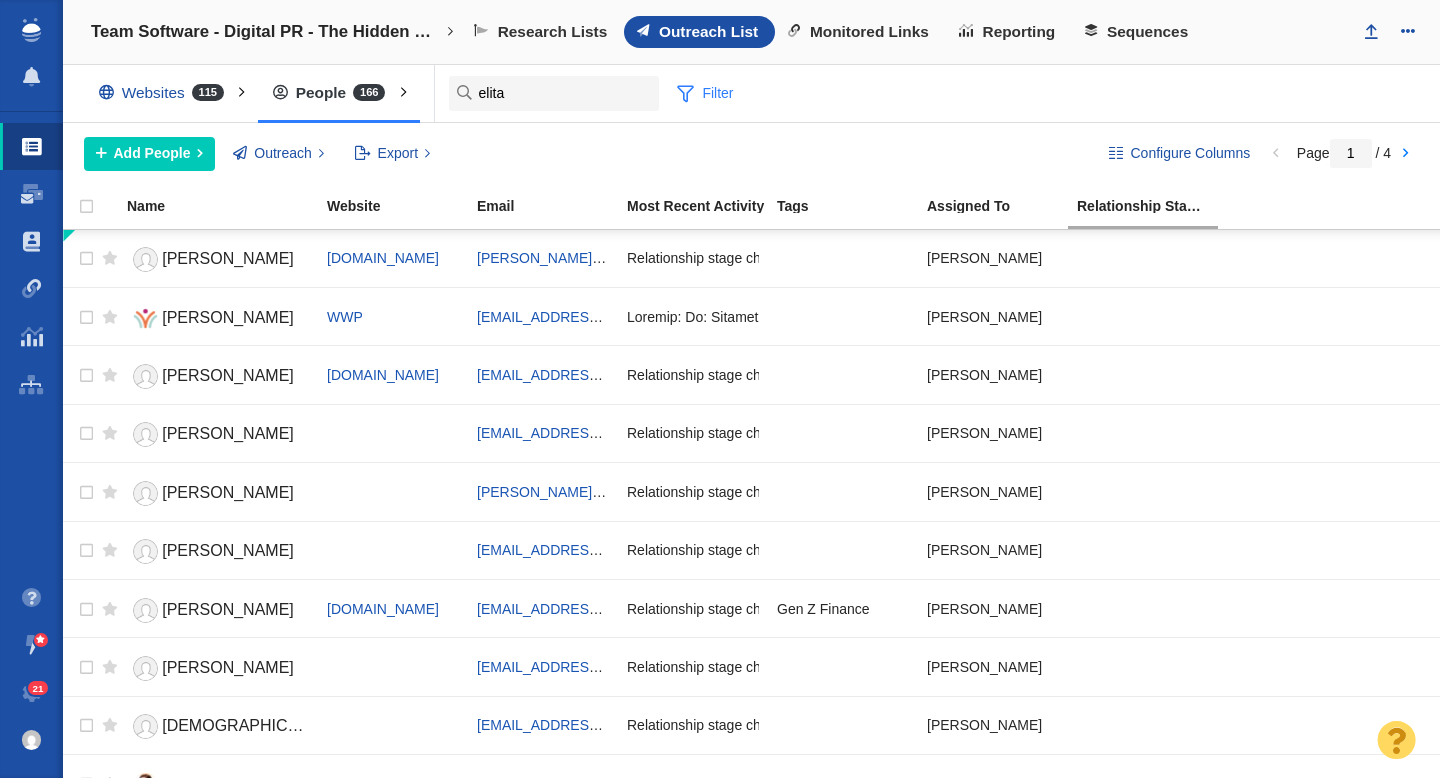 click on "Filter" at bounding box center [706, 94] 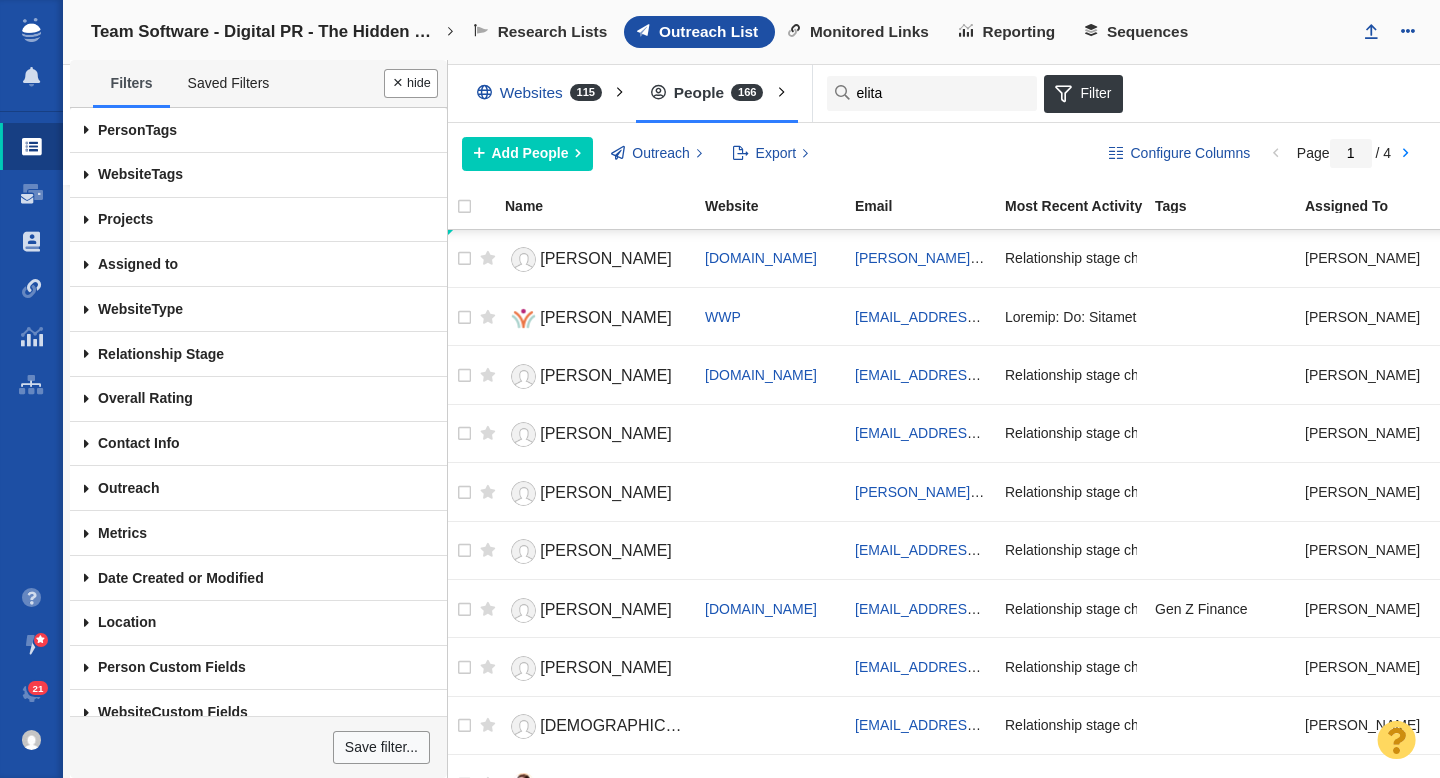 click at bounding box center [86, 264] 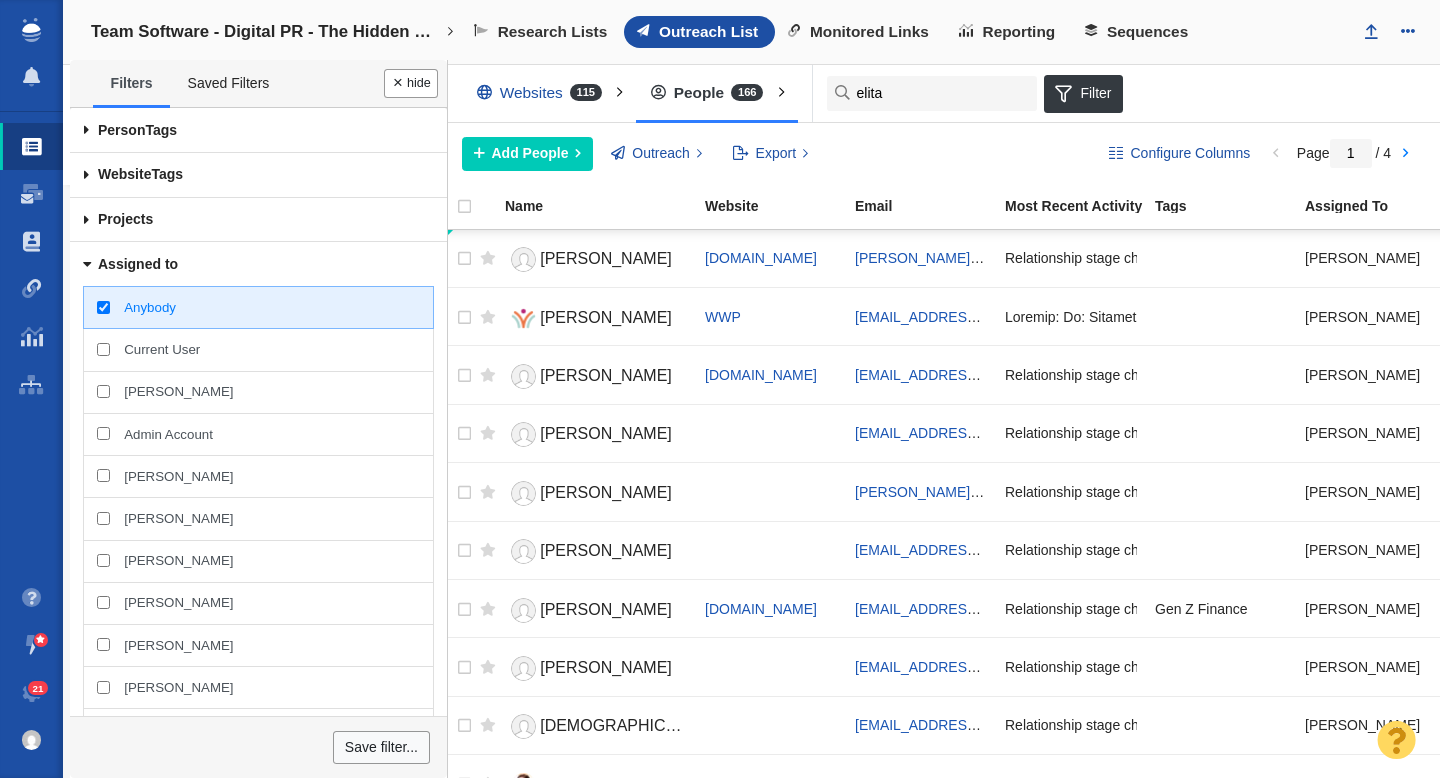 click on "[PERSON_NAME]" at bounding box center [103, 391] 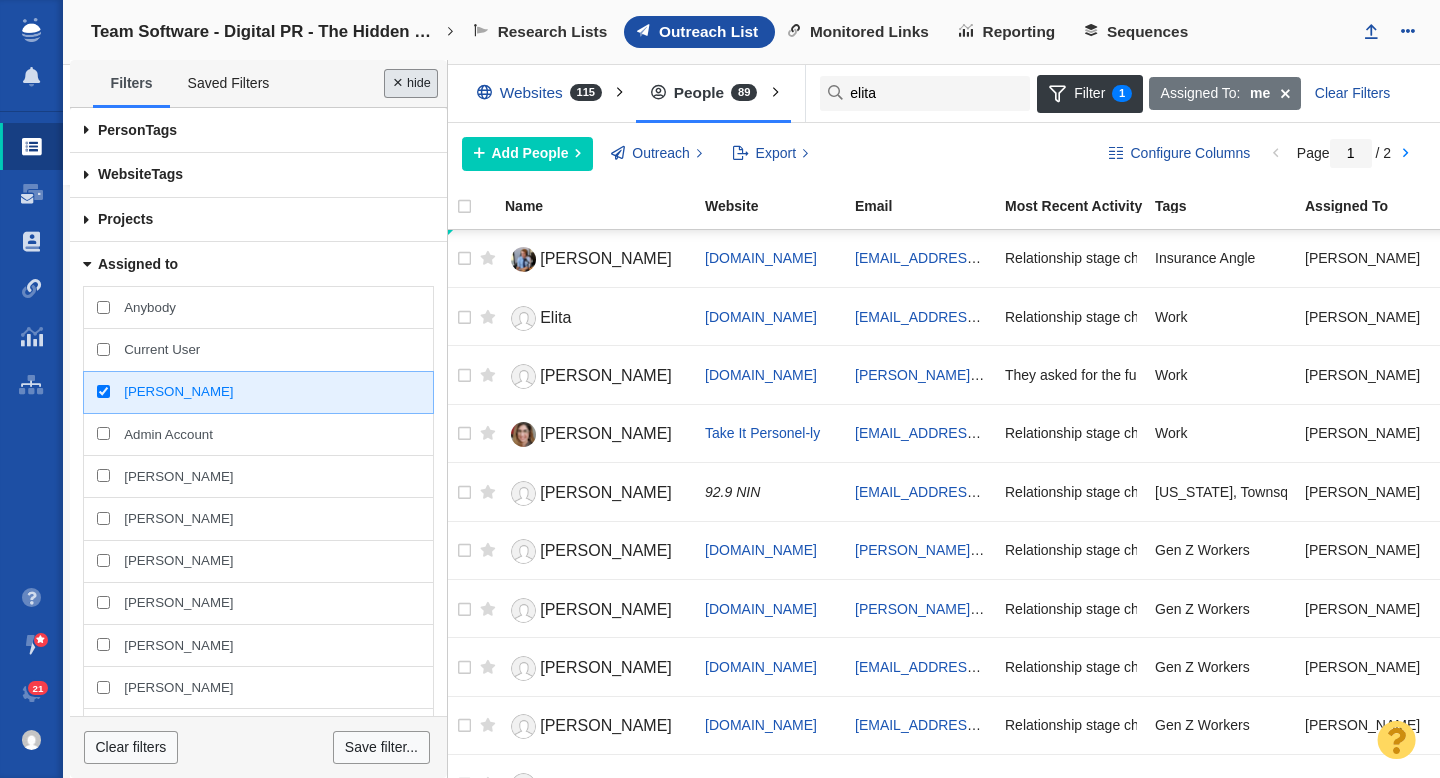 click on "Done" at bounding box center (411, 83) 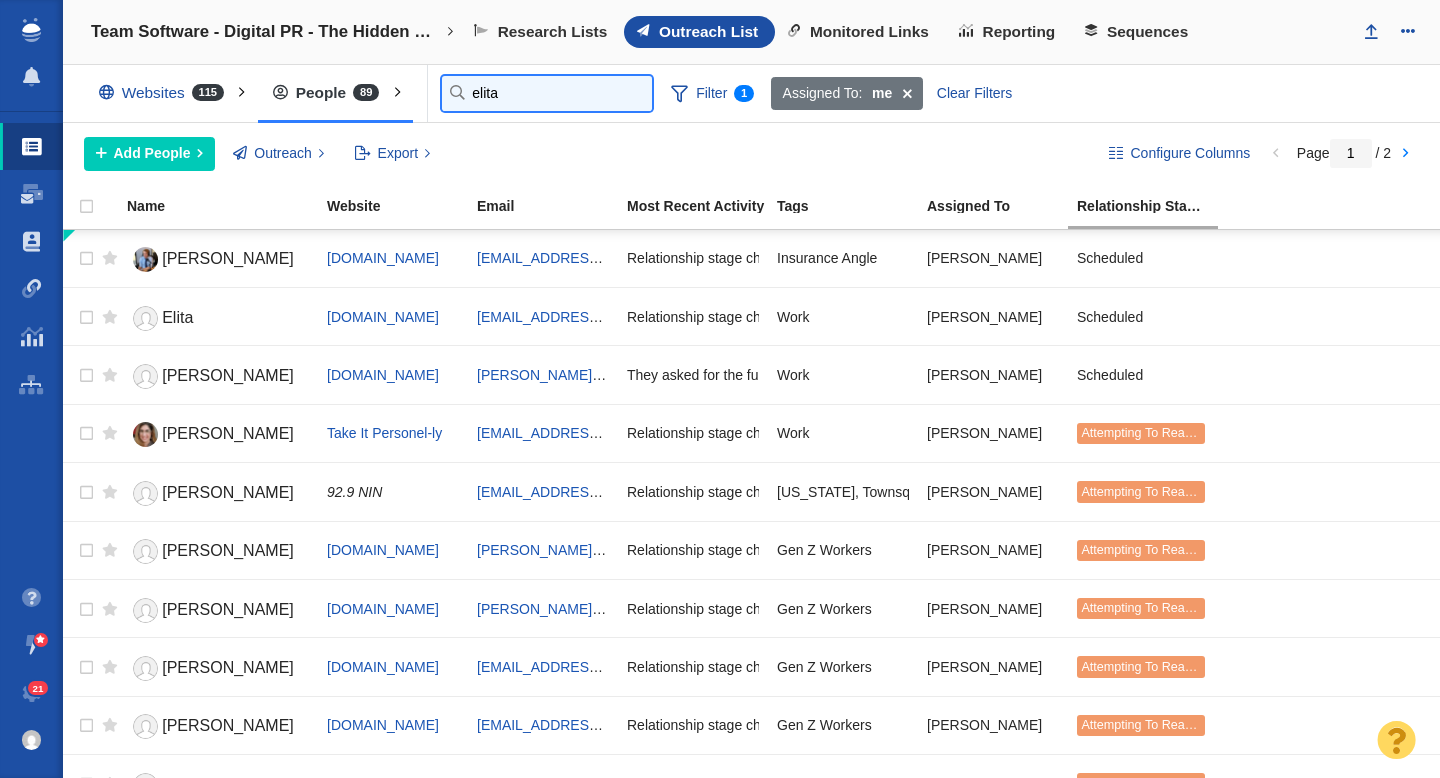 click on "elita" at bounding box center [547, 93] 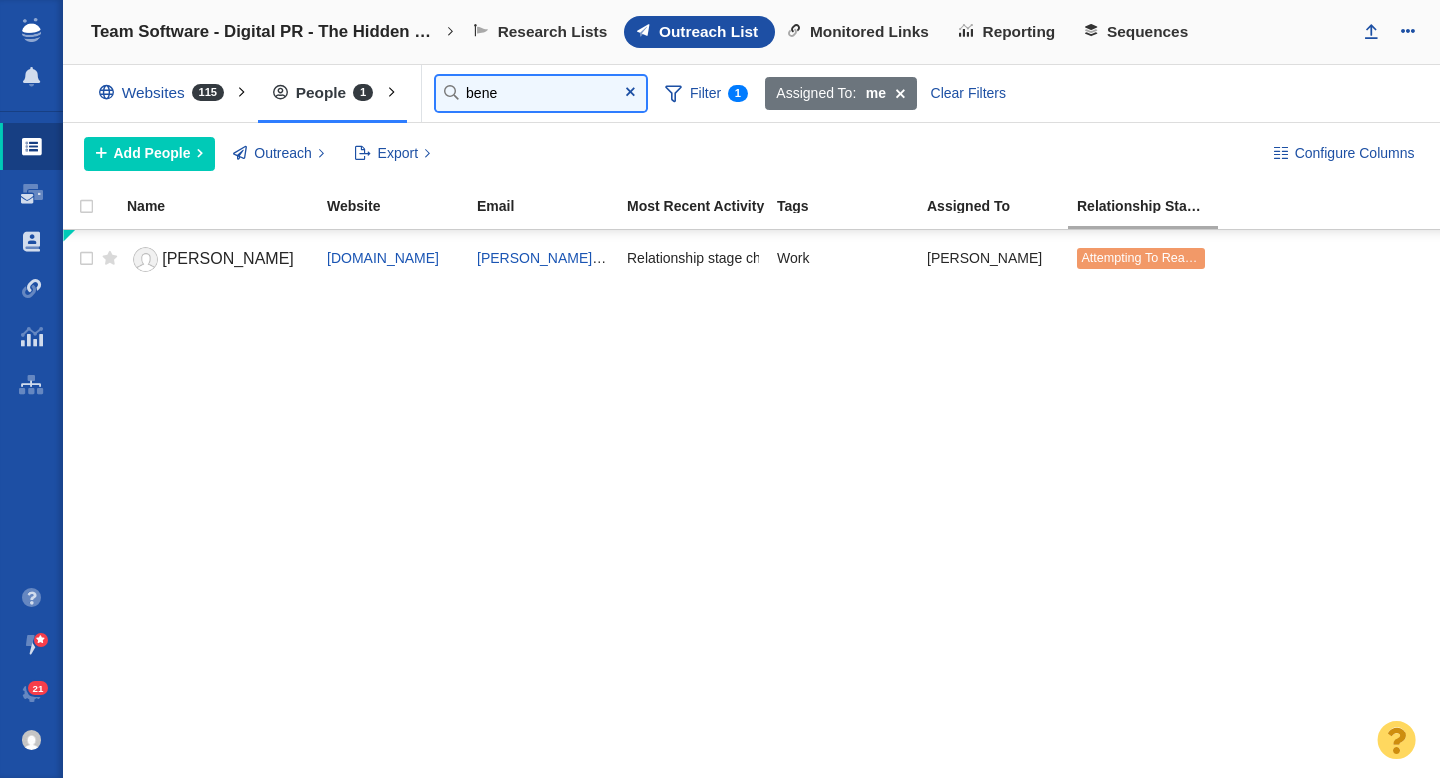 type on "bene" 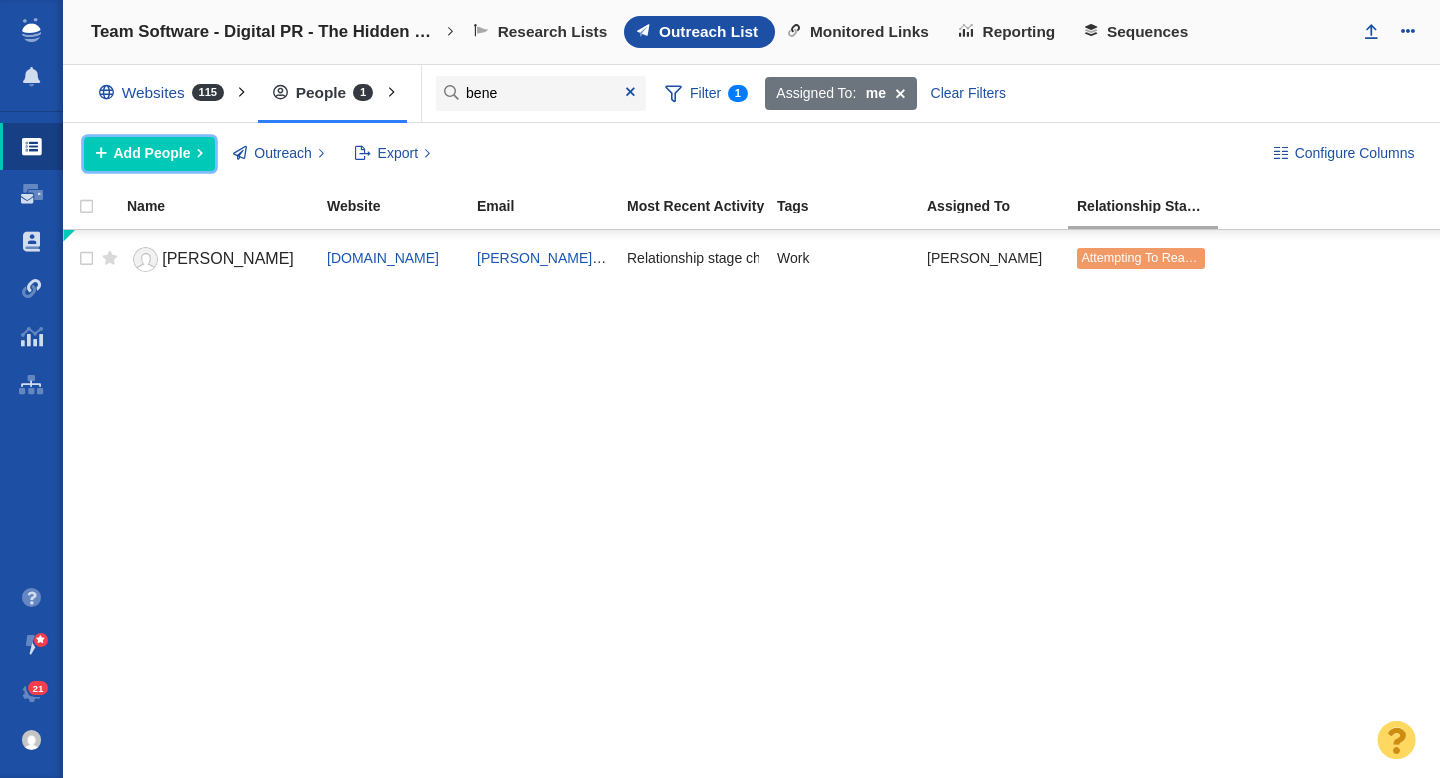 click on "Add People" at bounding box center (152, 153) 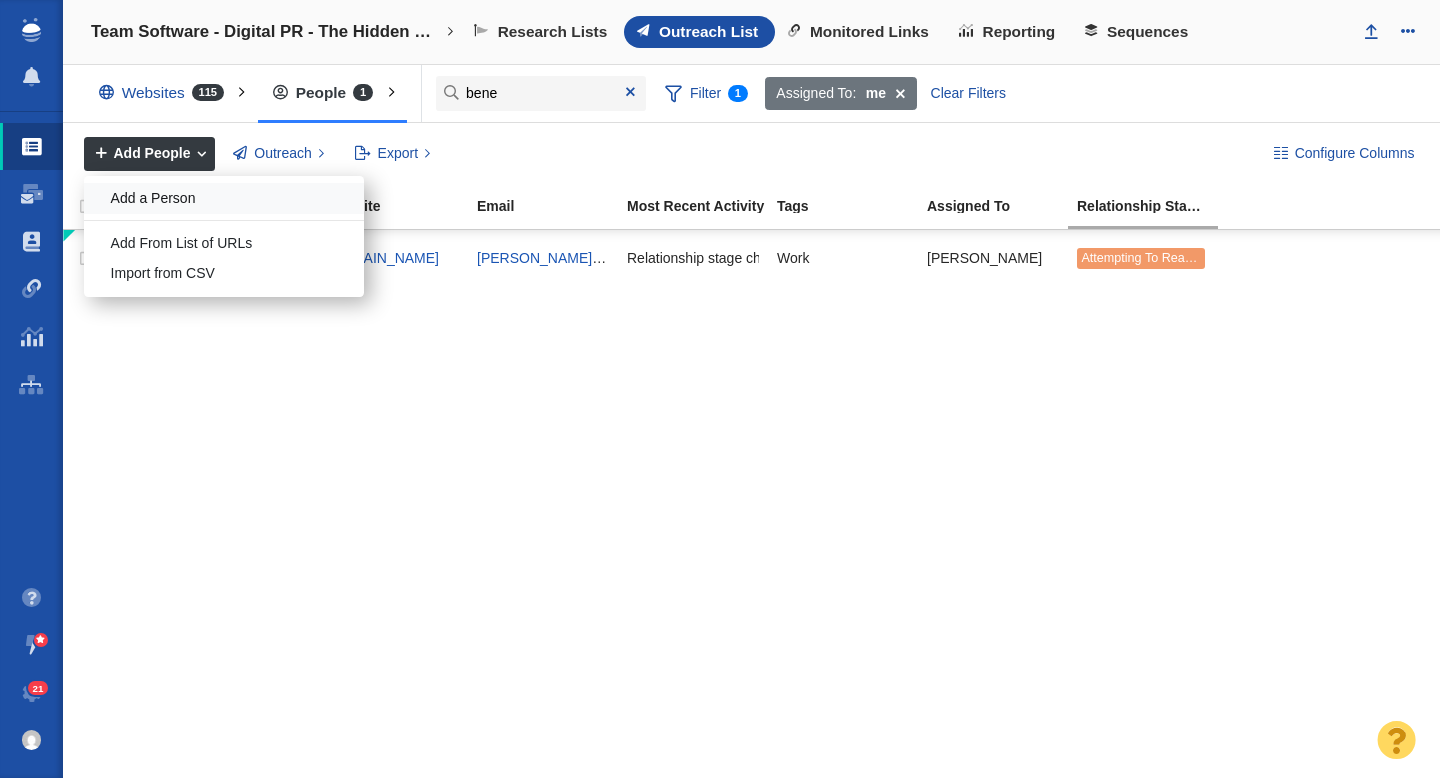 click on "Add a Person" at bounding box center [224, 198] 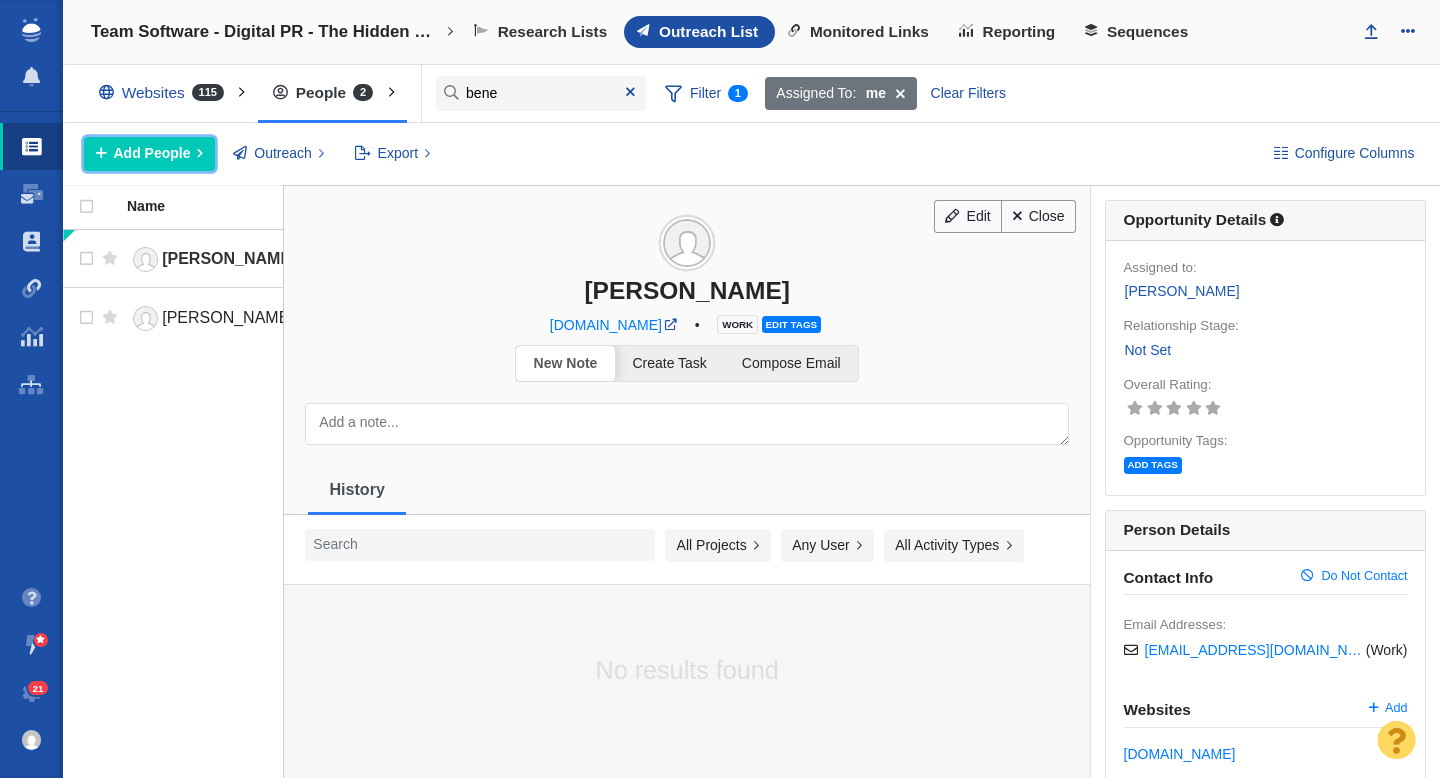 click on "Add People" at bounding box center [152, 153] 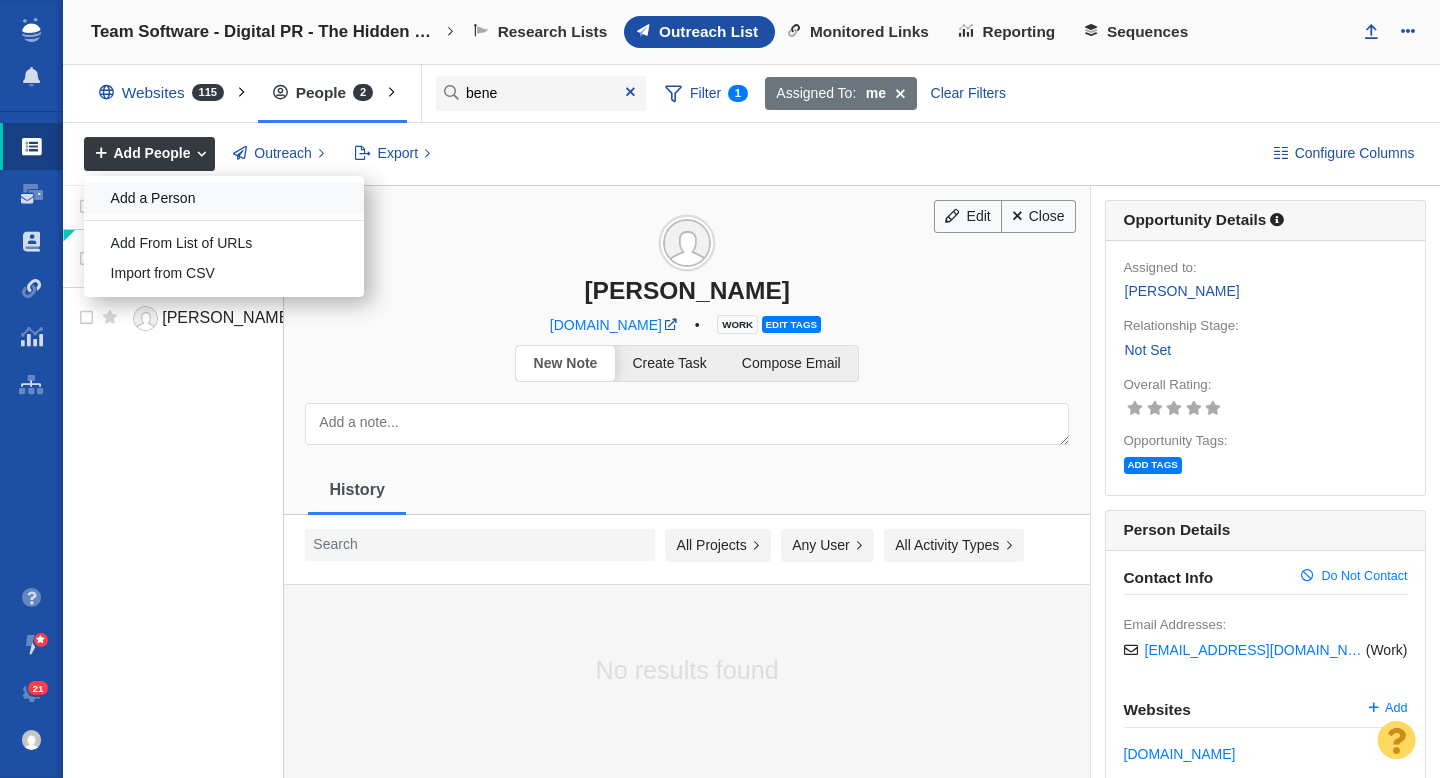 click on "Add a Person" at bounding box center (224, 198) 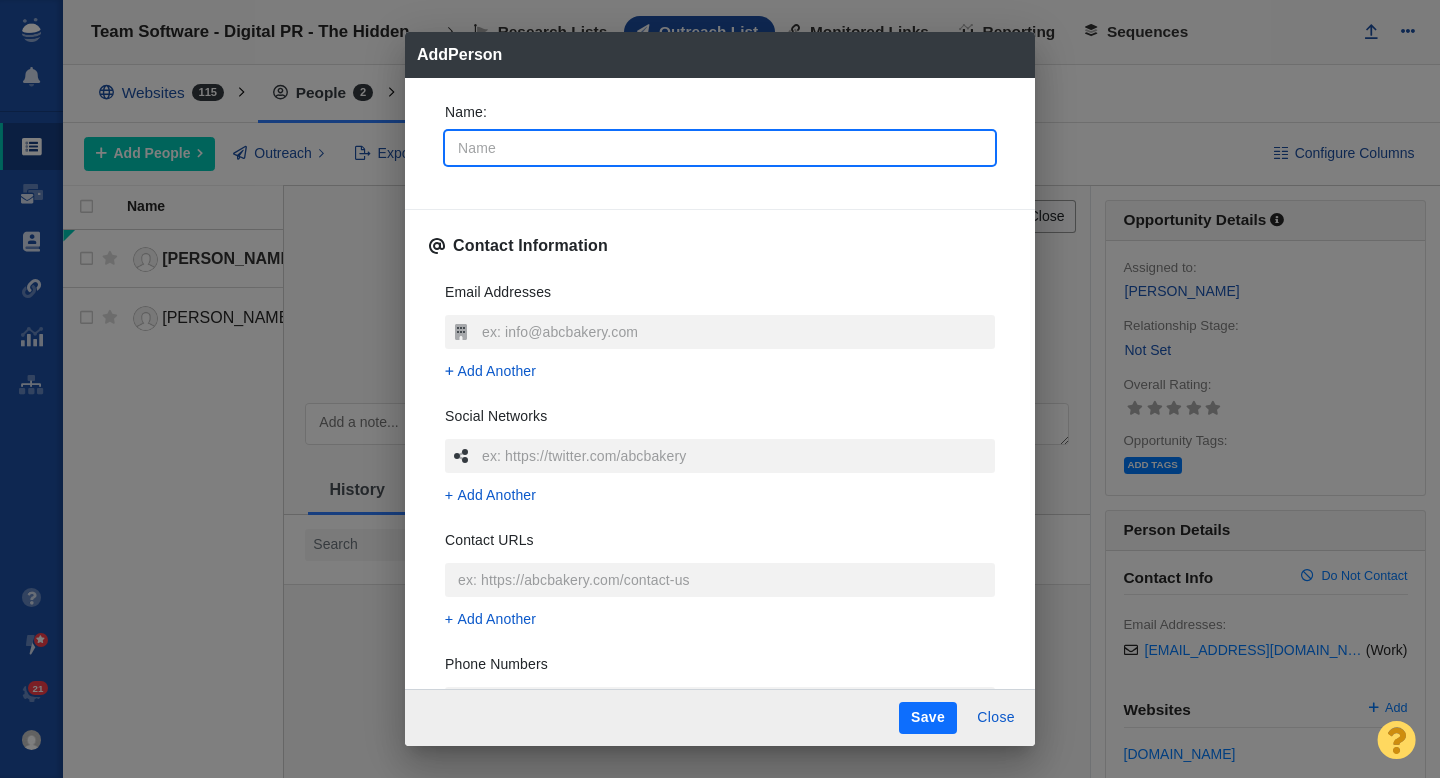 click on "Name :" at bounding box center (720, 148) 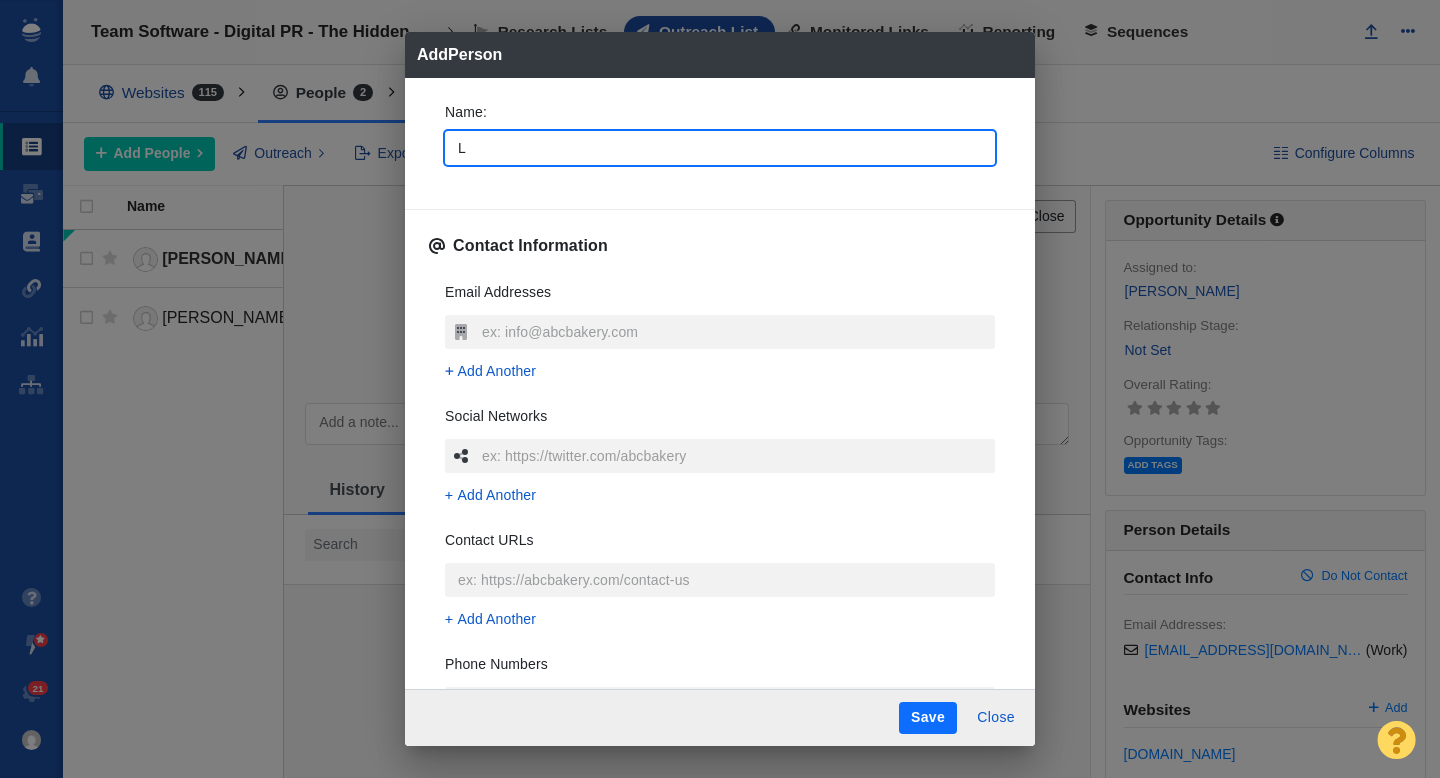 type on "Li" 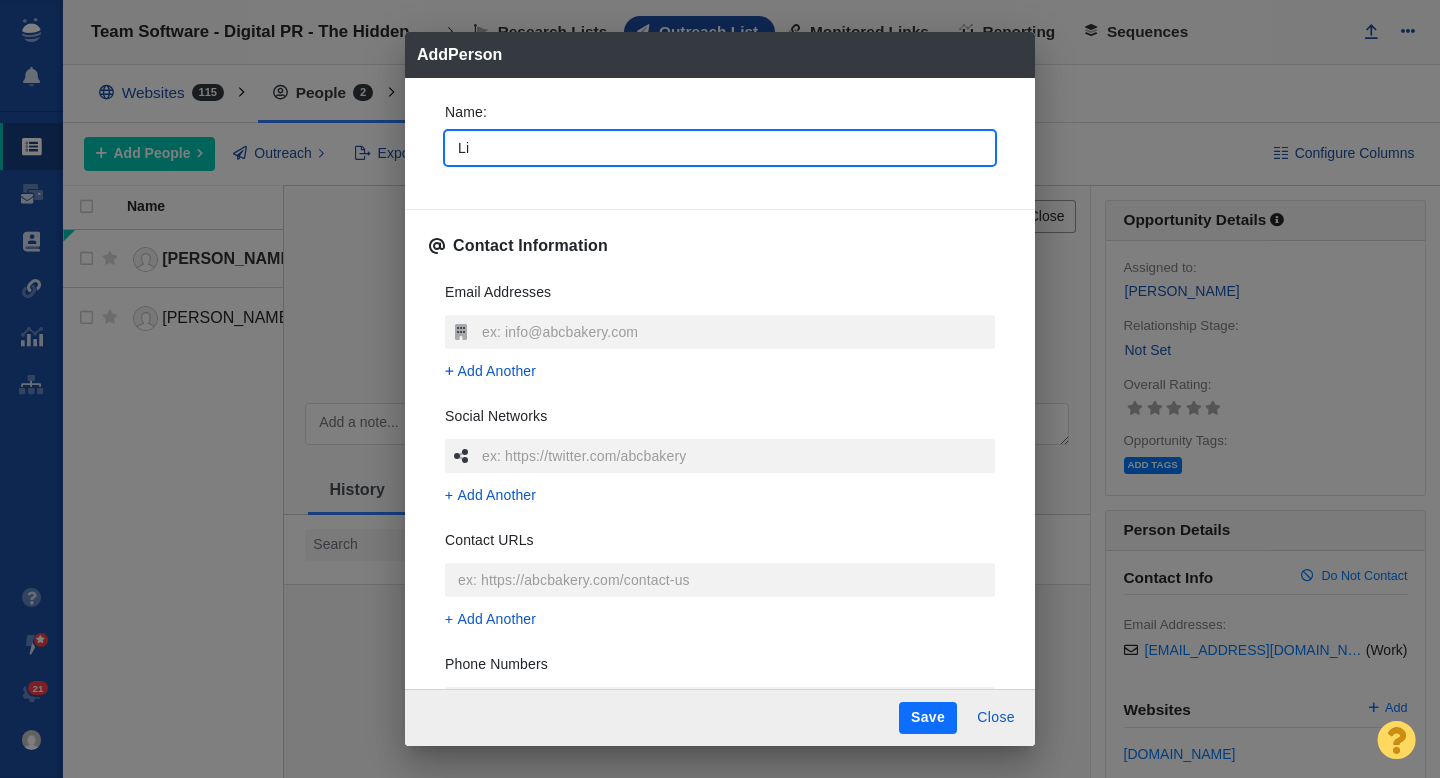 type on "Lil" 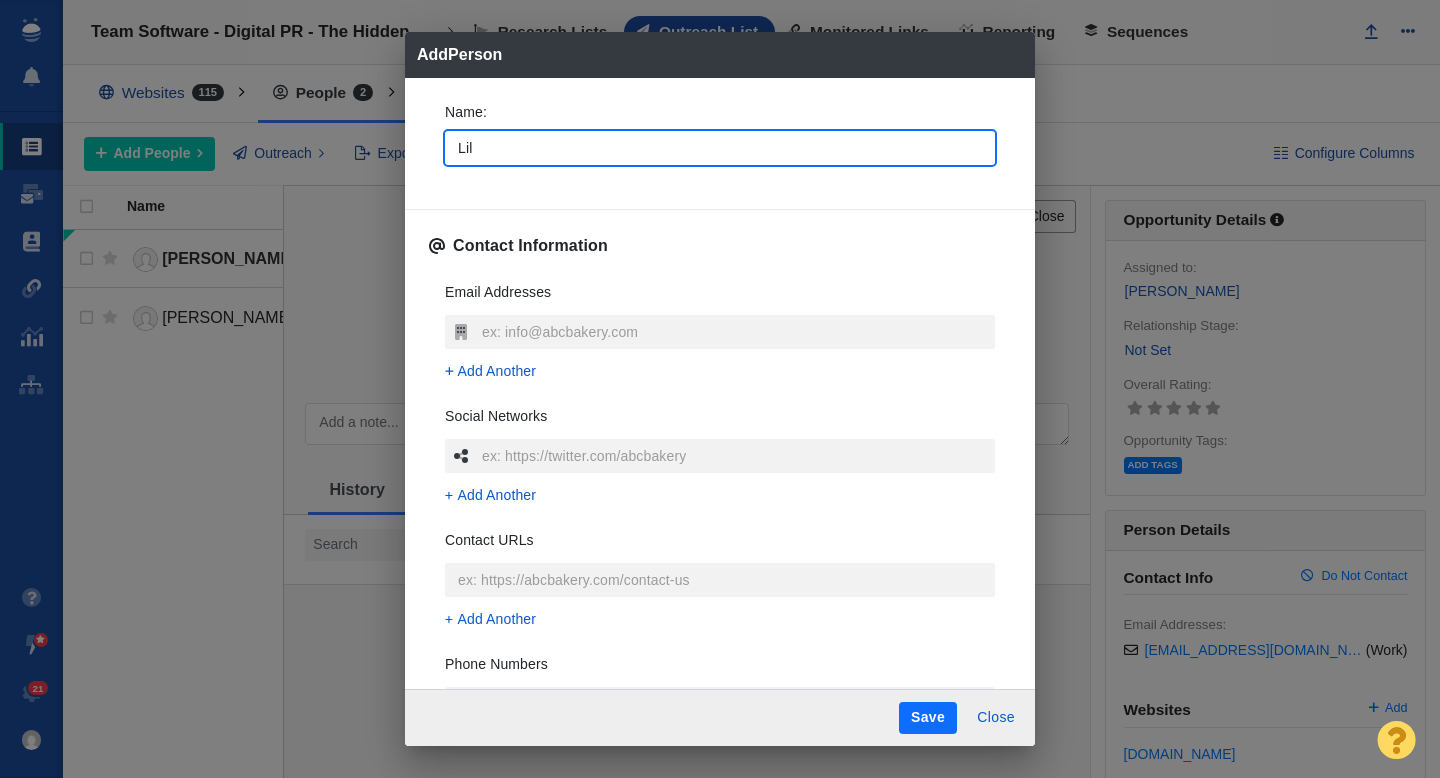 type on "Lily" 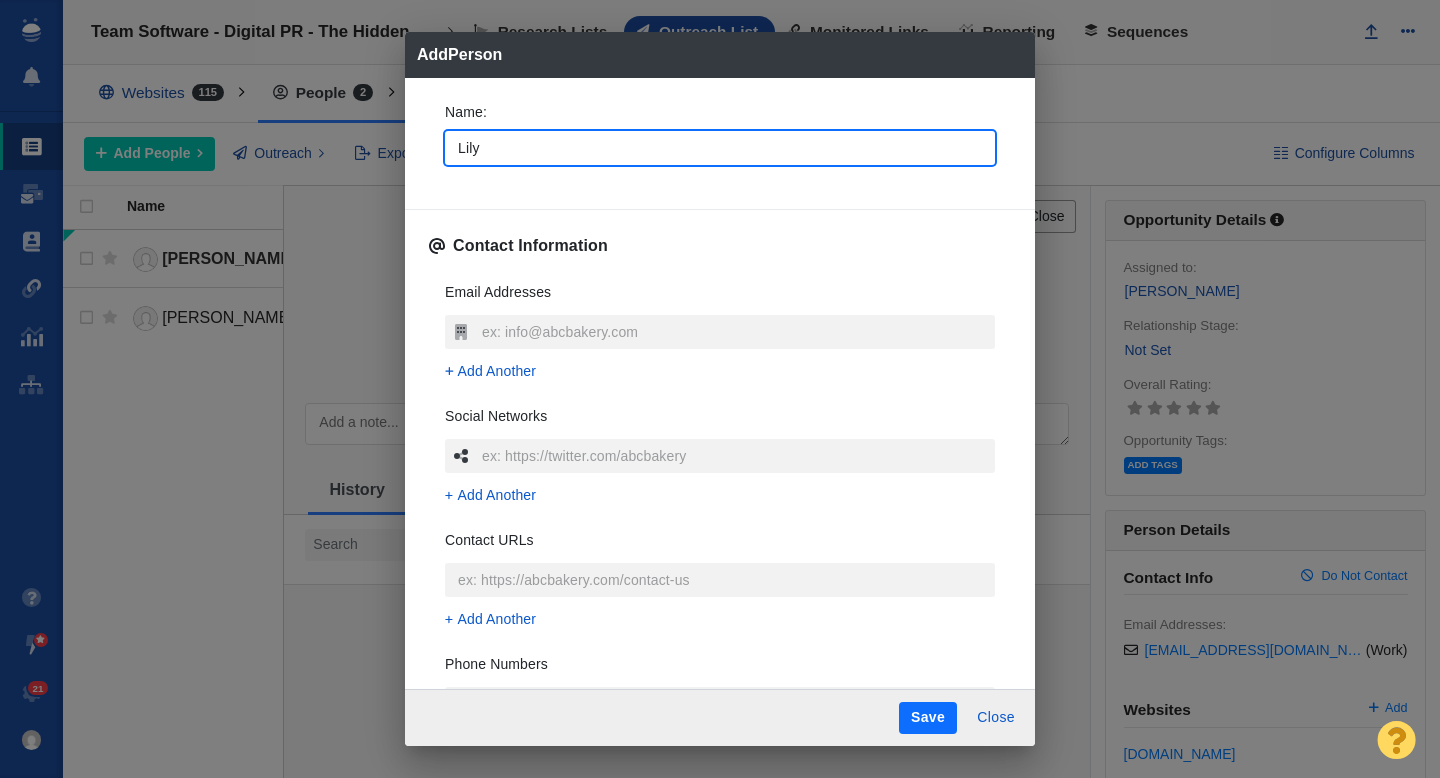 type on "Lily" 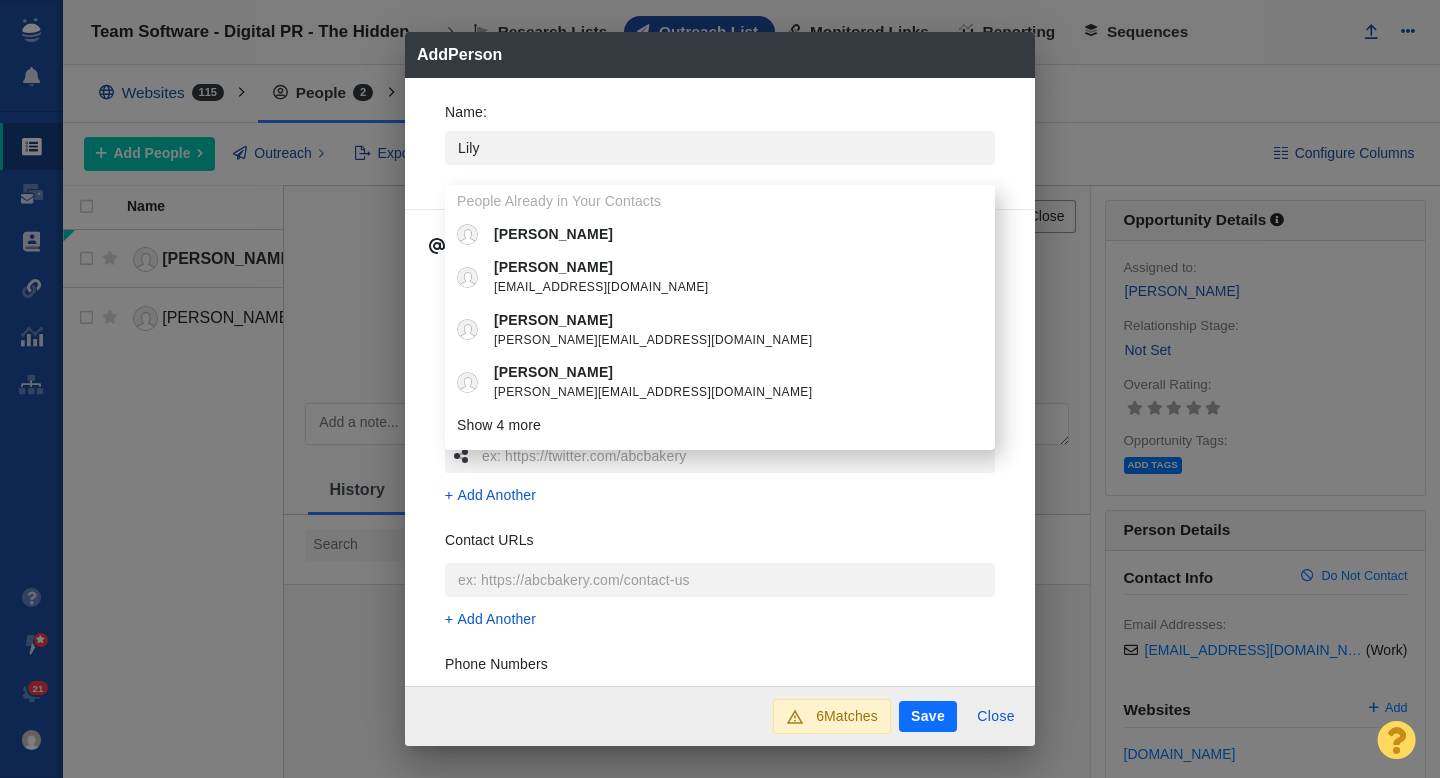 click on "Name : [PERSON_NAME] People Already in Your Contacts [PERSON_NAME] [PERSON_NAME] [EMAIL_ADDRESS][DOMAIN_NAME] [PERSON_NAME] [PERSON_NAME][EMAIL_ADDRESS][DOMAIN_NAME] [PERSON_NAME] [EMAIL_ADDRESS][PERSON_NAME][DOMAIN_NAME] [PERSON_NAME] [PERSON_NAME] [PERSON_NAME] Designs [PERSON_NAME] [EMAIL_ADDRESS][DOMAIN_NAME] Show 4 more Contact Information Email Addresses Add Another Social Networks Add Another Contact URLs Add Another Phone Numbers Add Another Street Addresses Add Street Address Associated Websites Website Name : Domain : Job Title : Add Another About Description : x Tags : People Custom Fields Author Batch ID : Domain :" at bounding box center (720, 382) 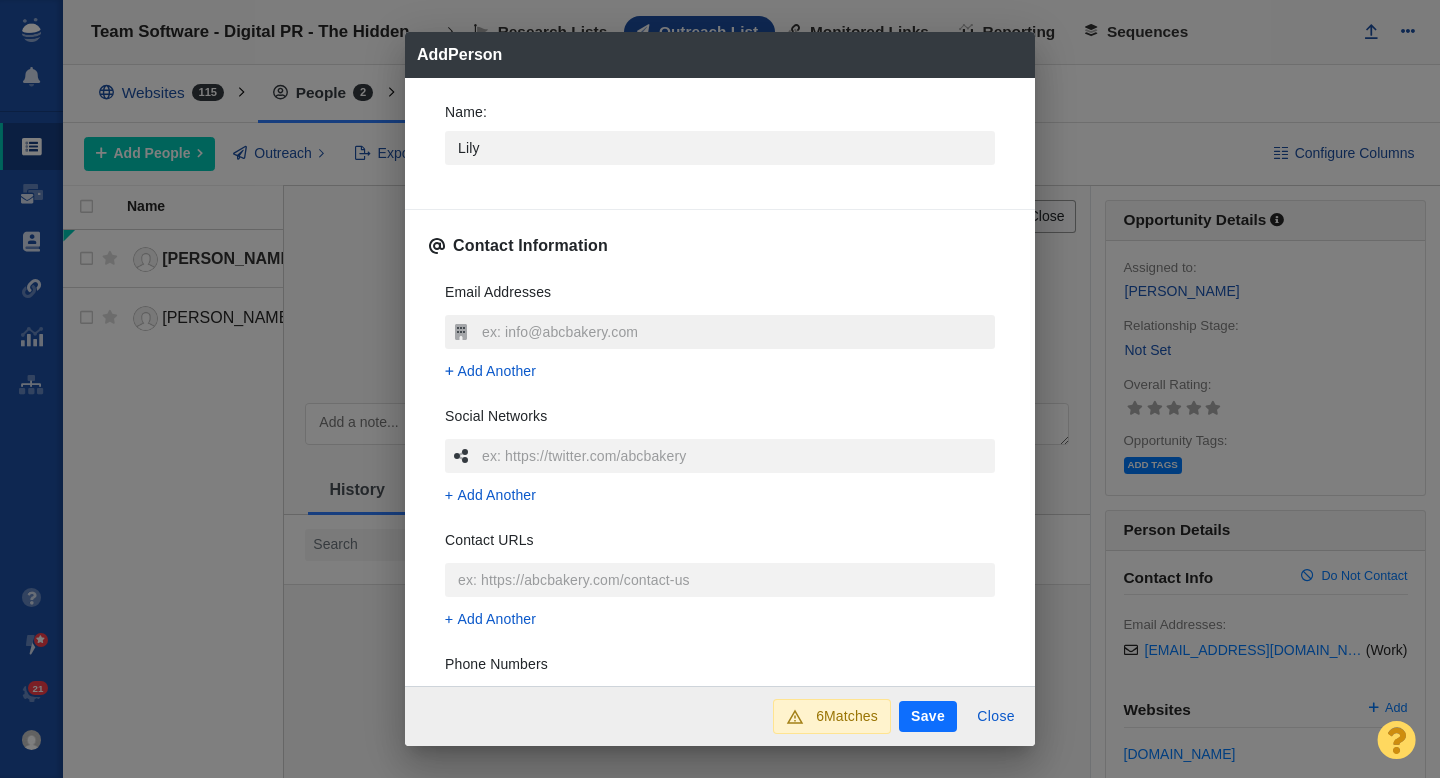 click at bounding box center [736, 332] 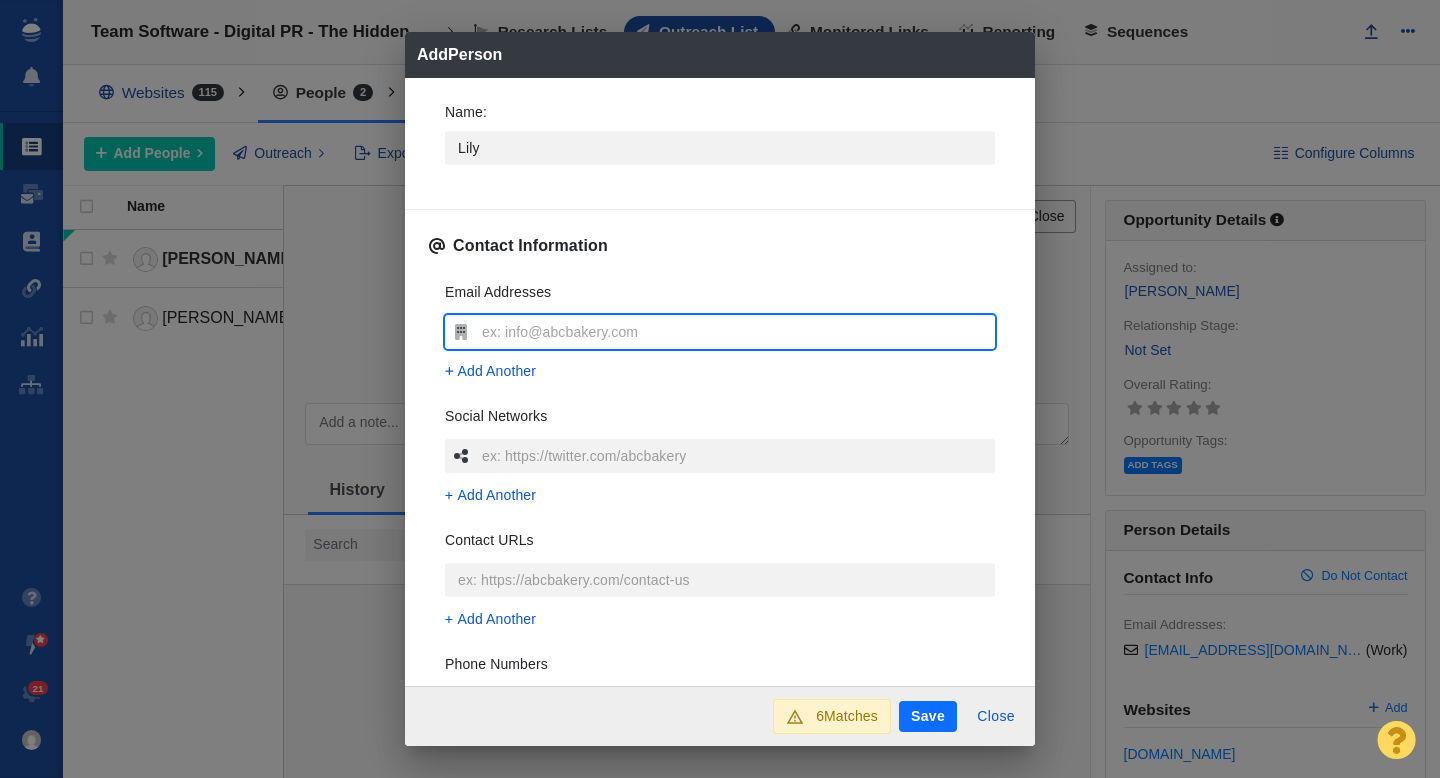 type on "[EMAIL_ADDRESS][DOMAIN_NAME]" 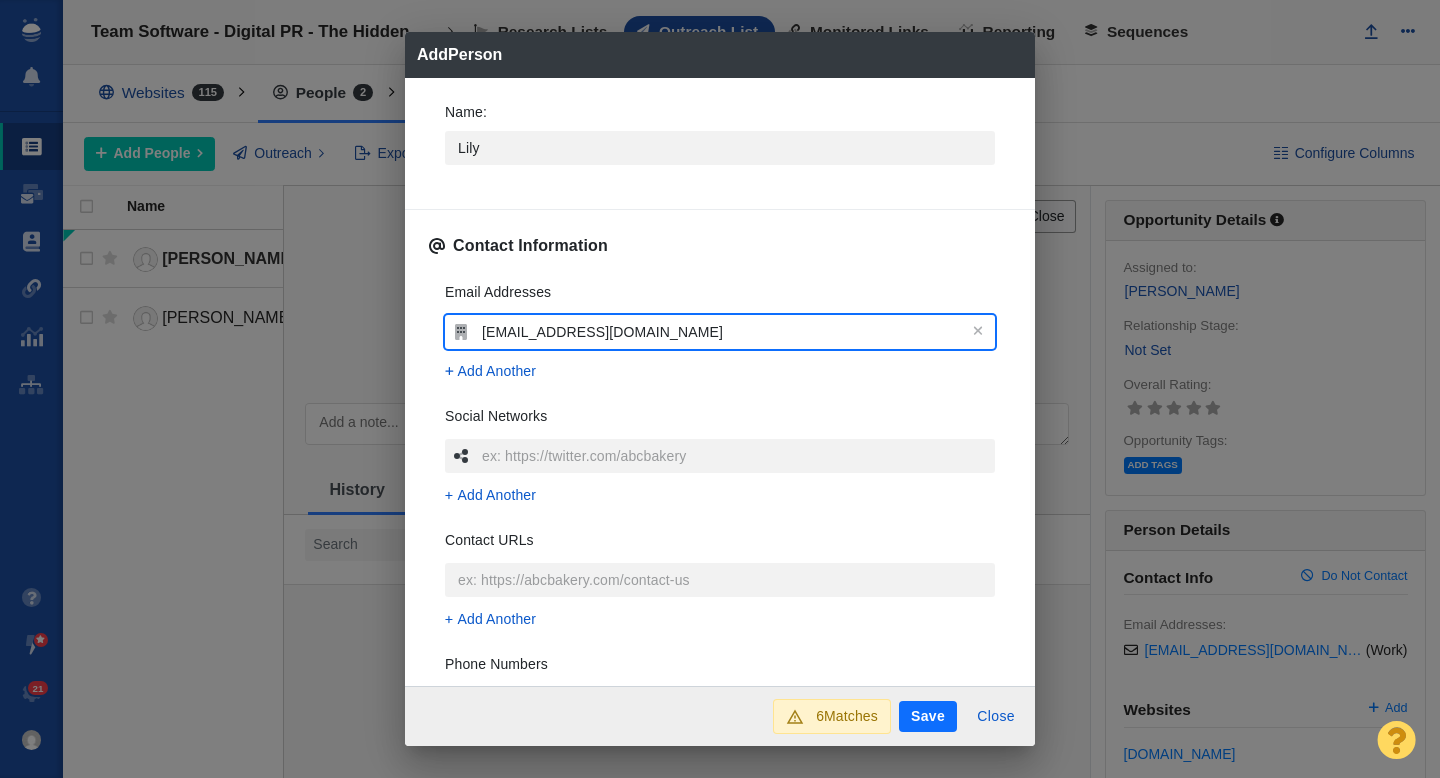 type on "[EMAIL_ADDRESS][DOMAIN_NAME]" 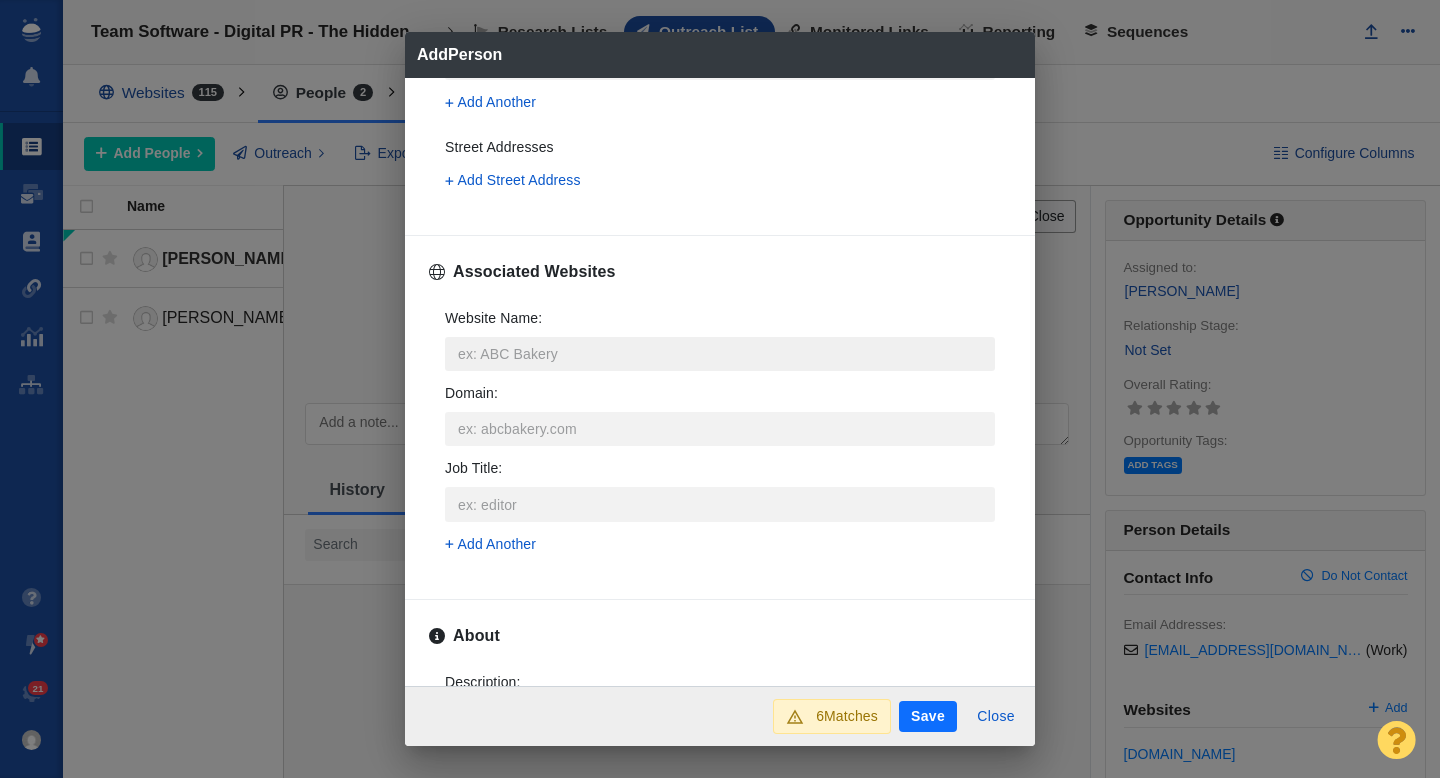 scroll, scrollTop: 643, scrollLeft: 0, axis: vertical 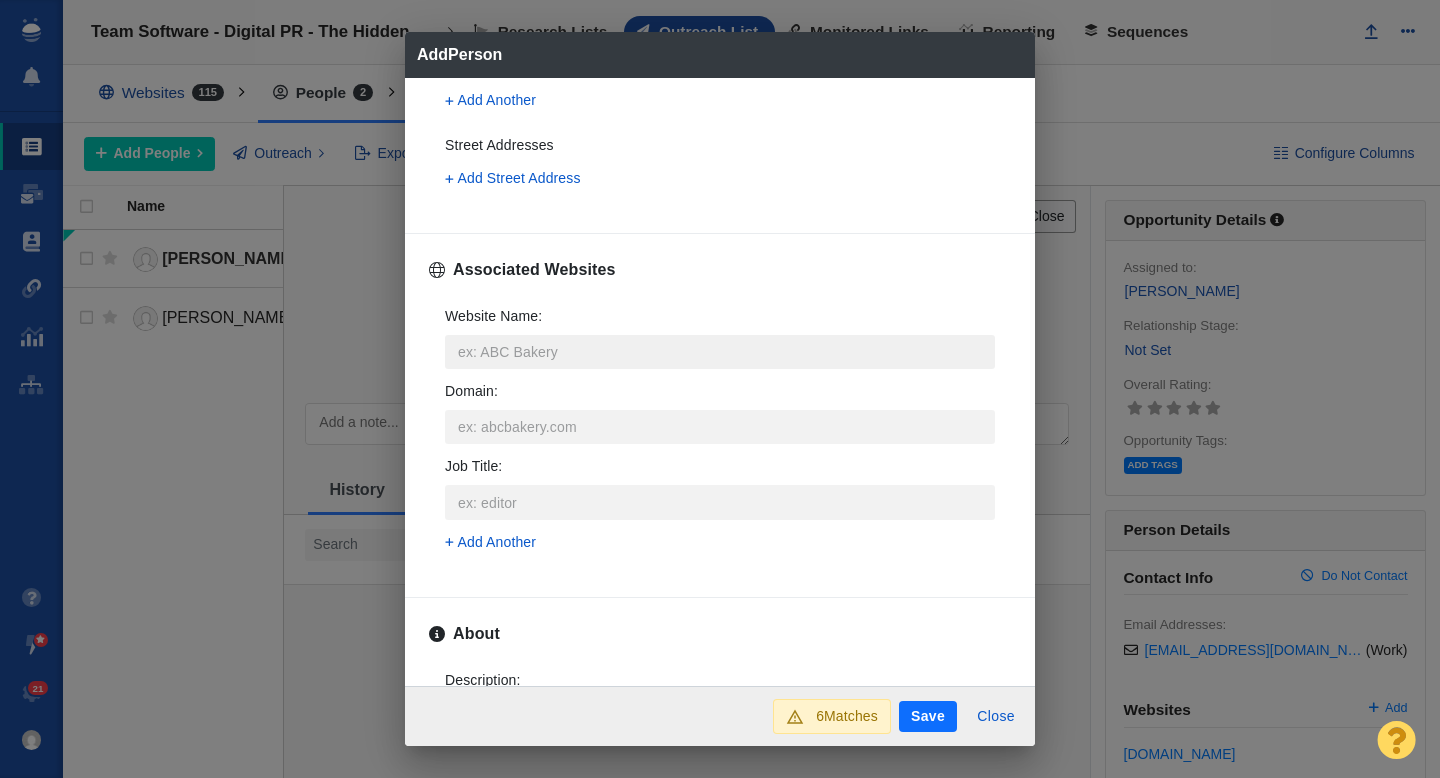 click on "Website Name :" at bounding box center [720, 352] 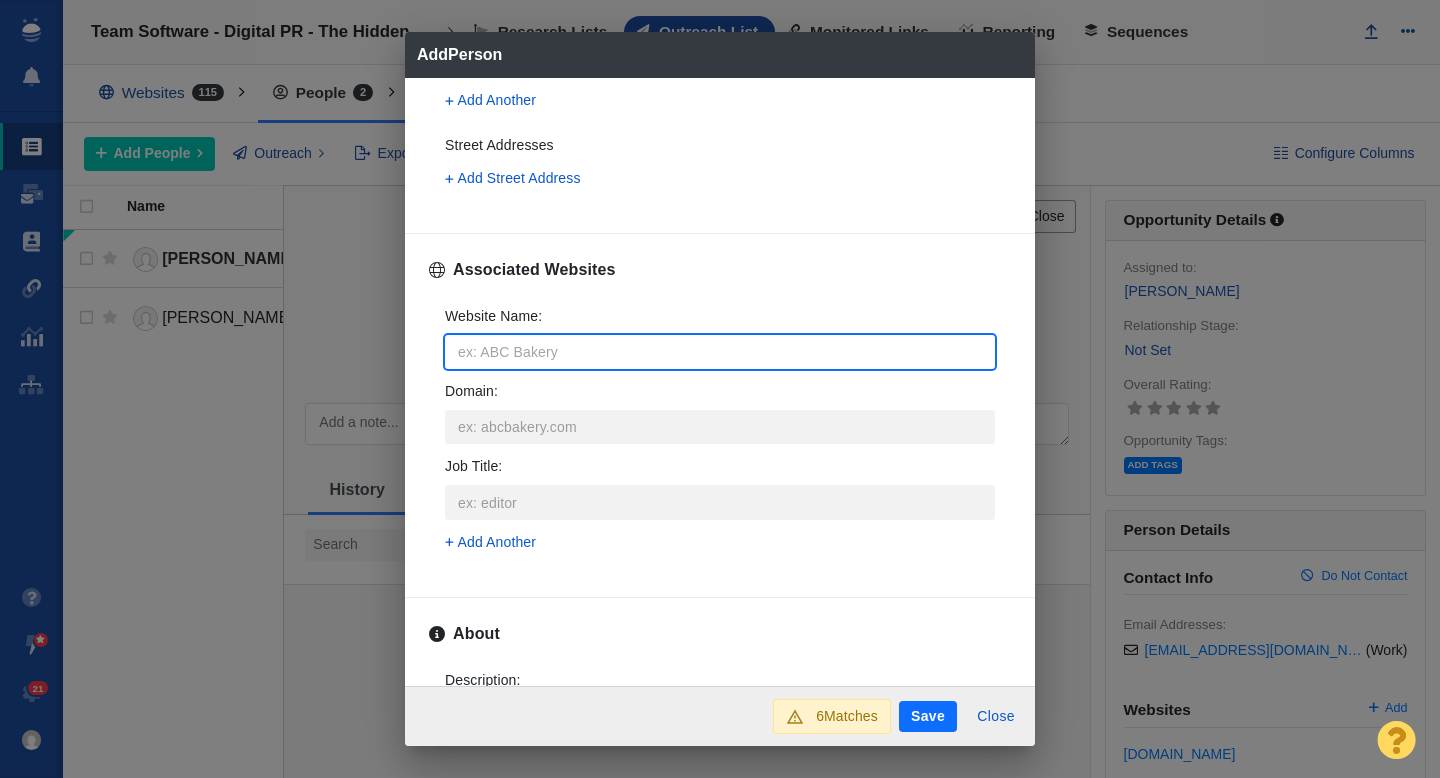 type on "b" 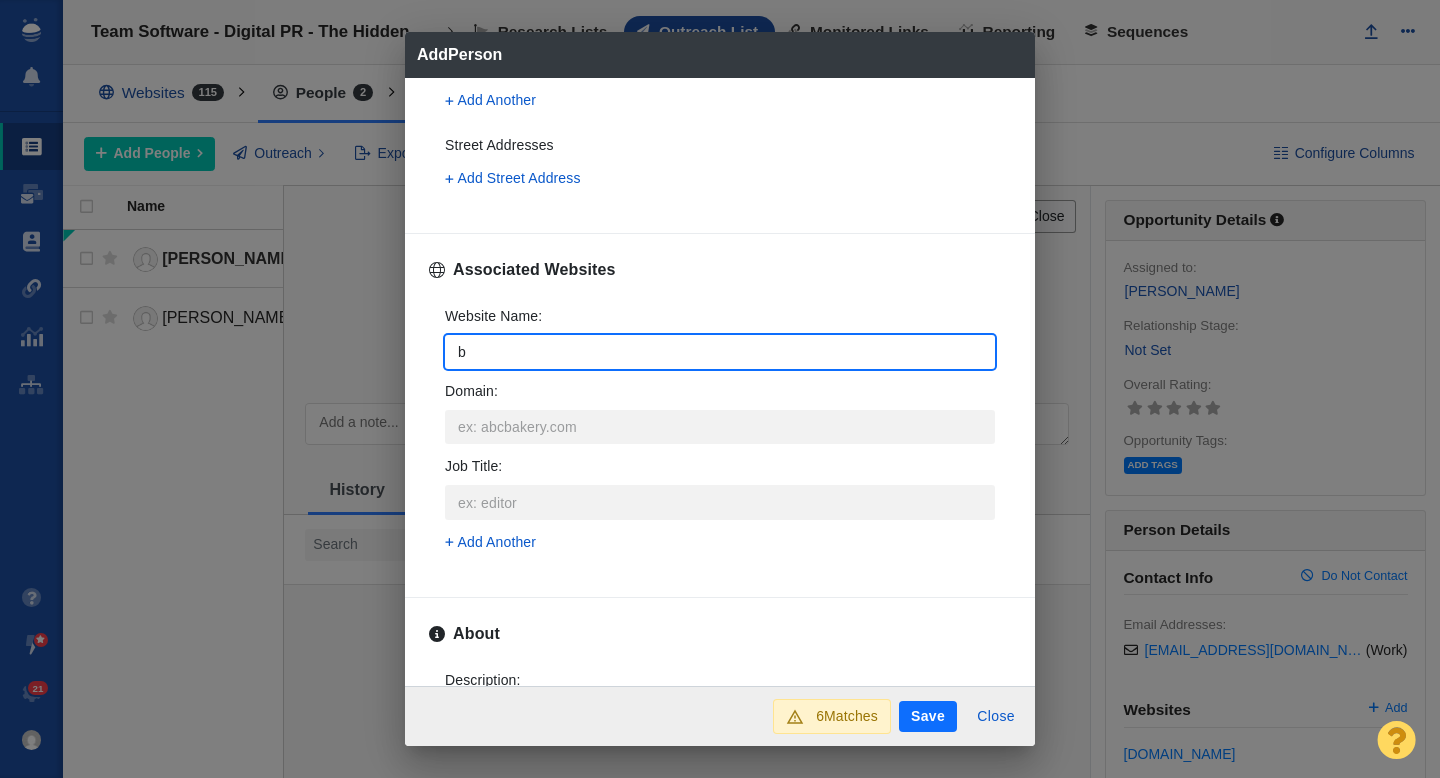 type on "be" 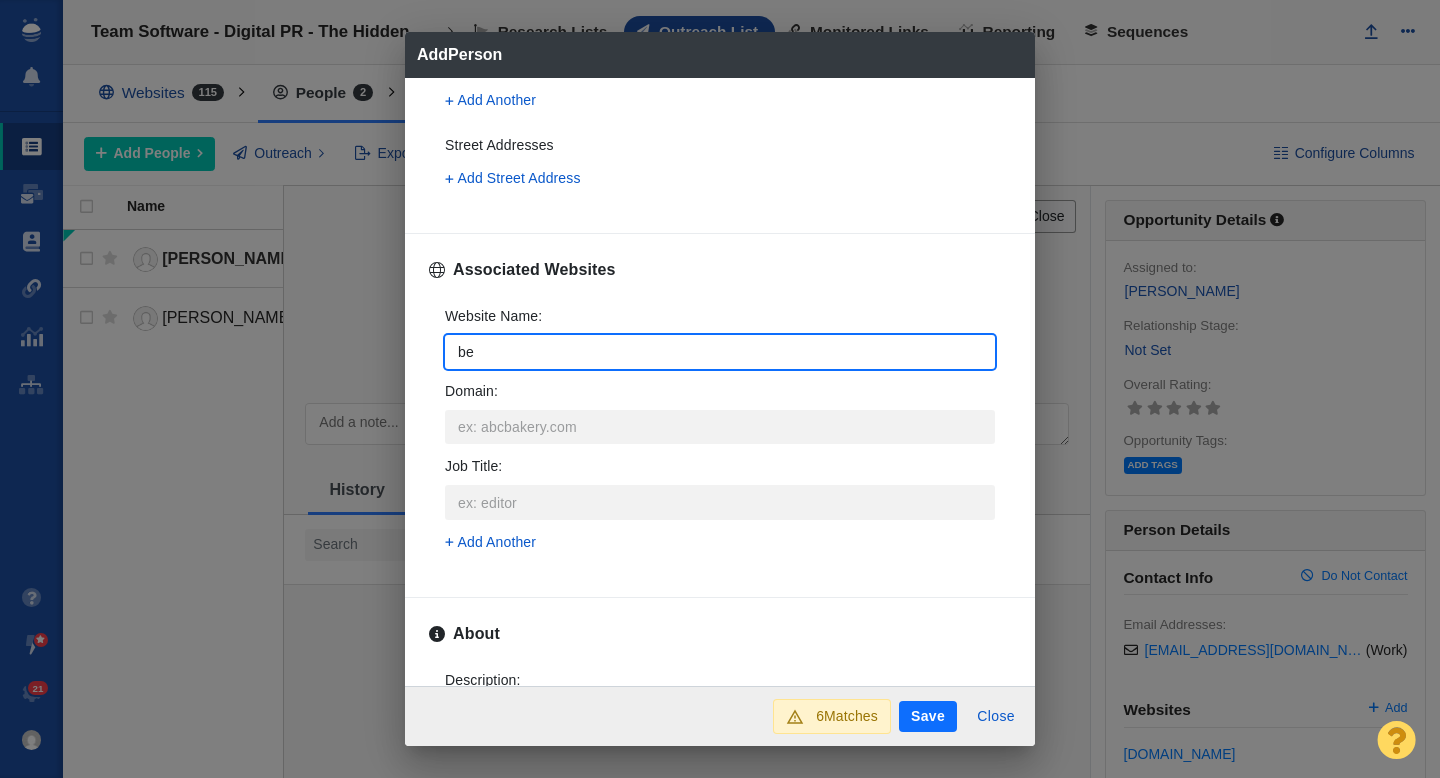 type on "ben" 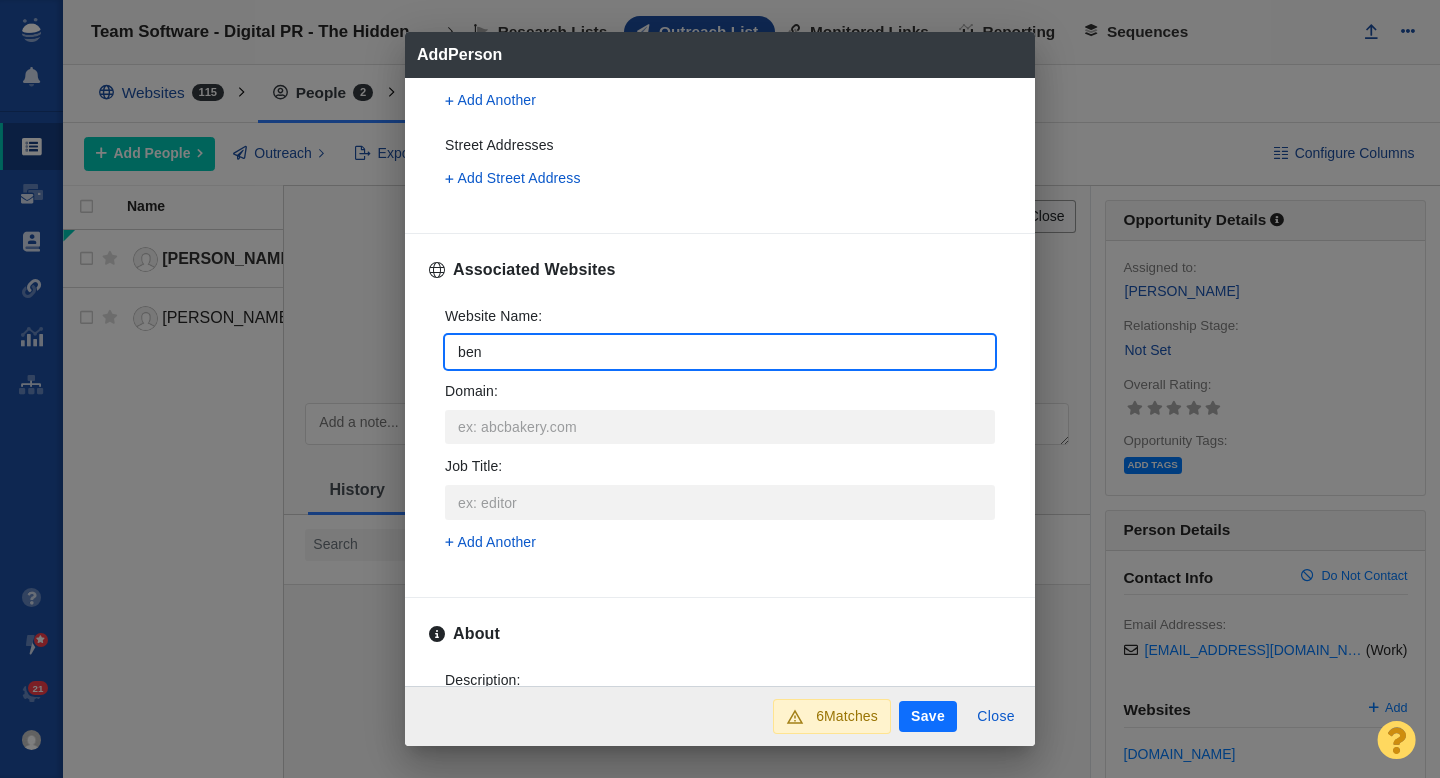 type on "bene" 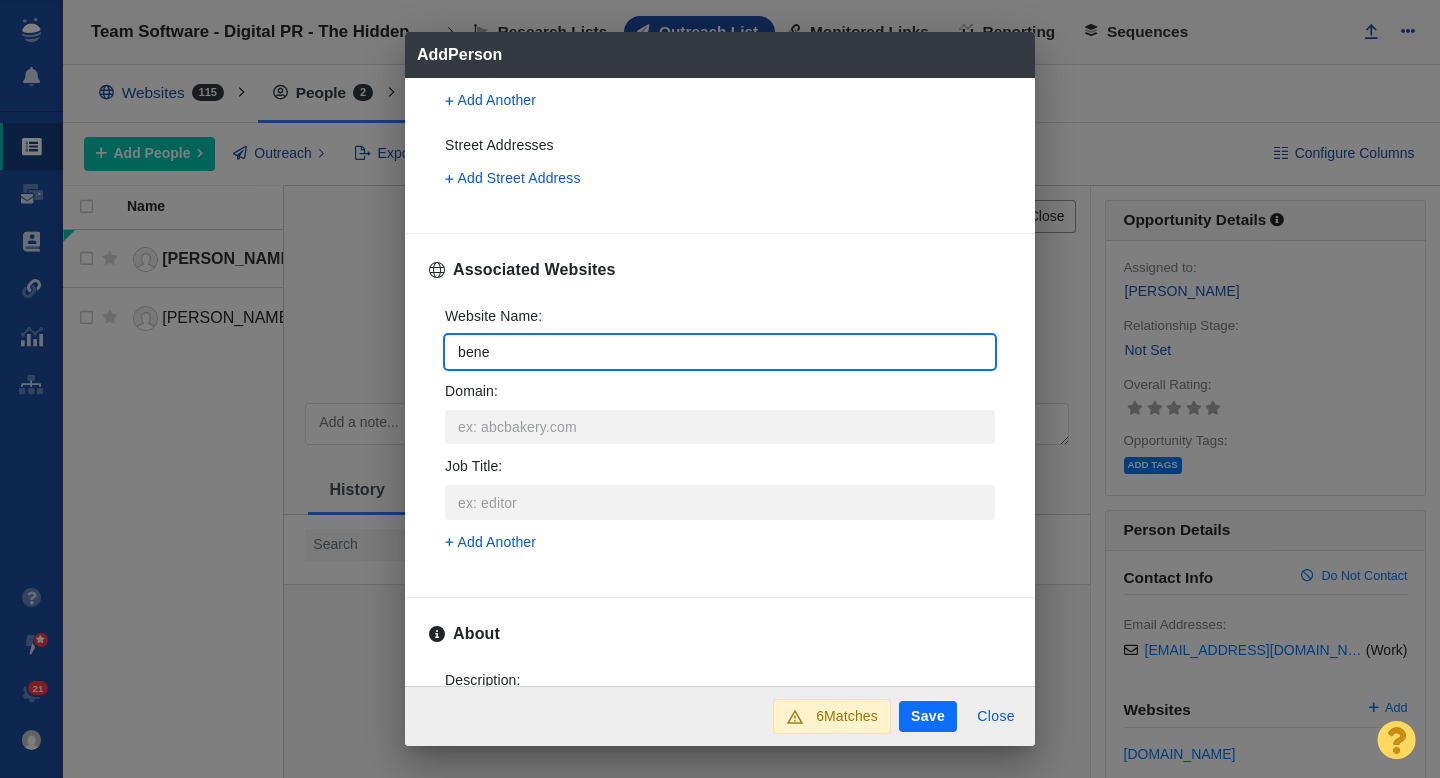 type on "x" 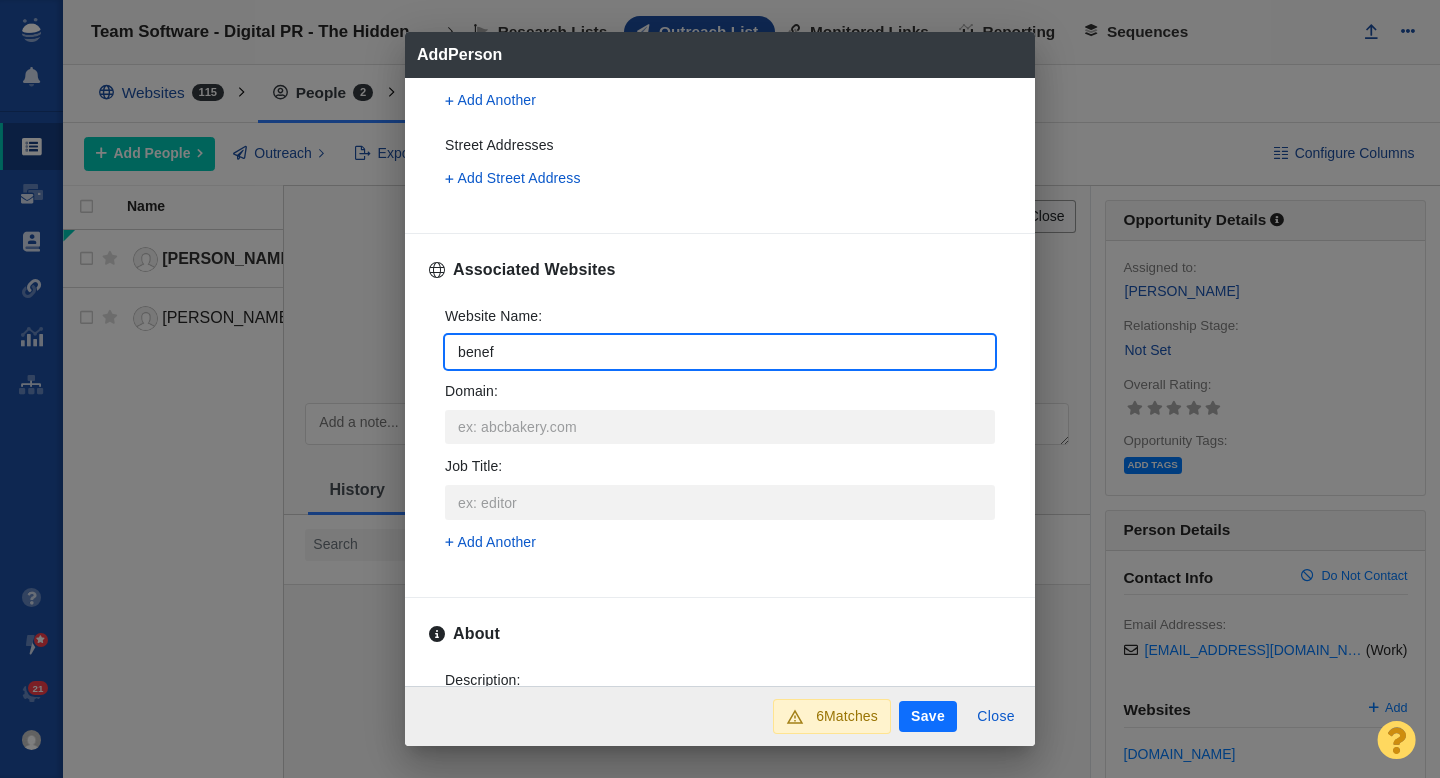 type on "benefi" 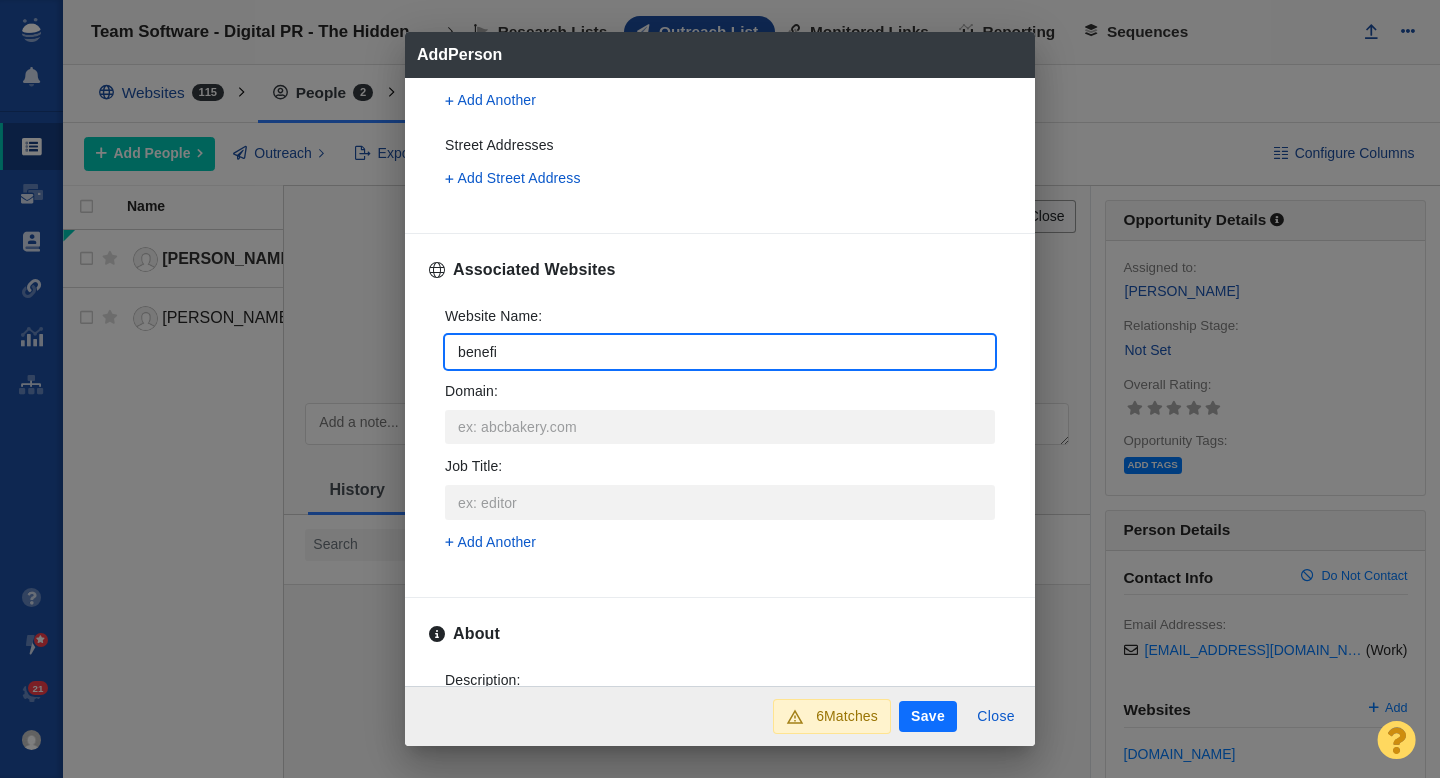 type on "benefit" 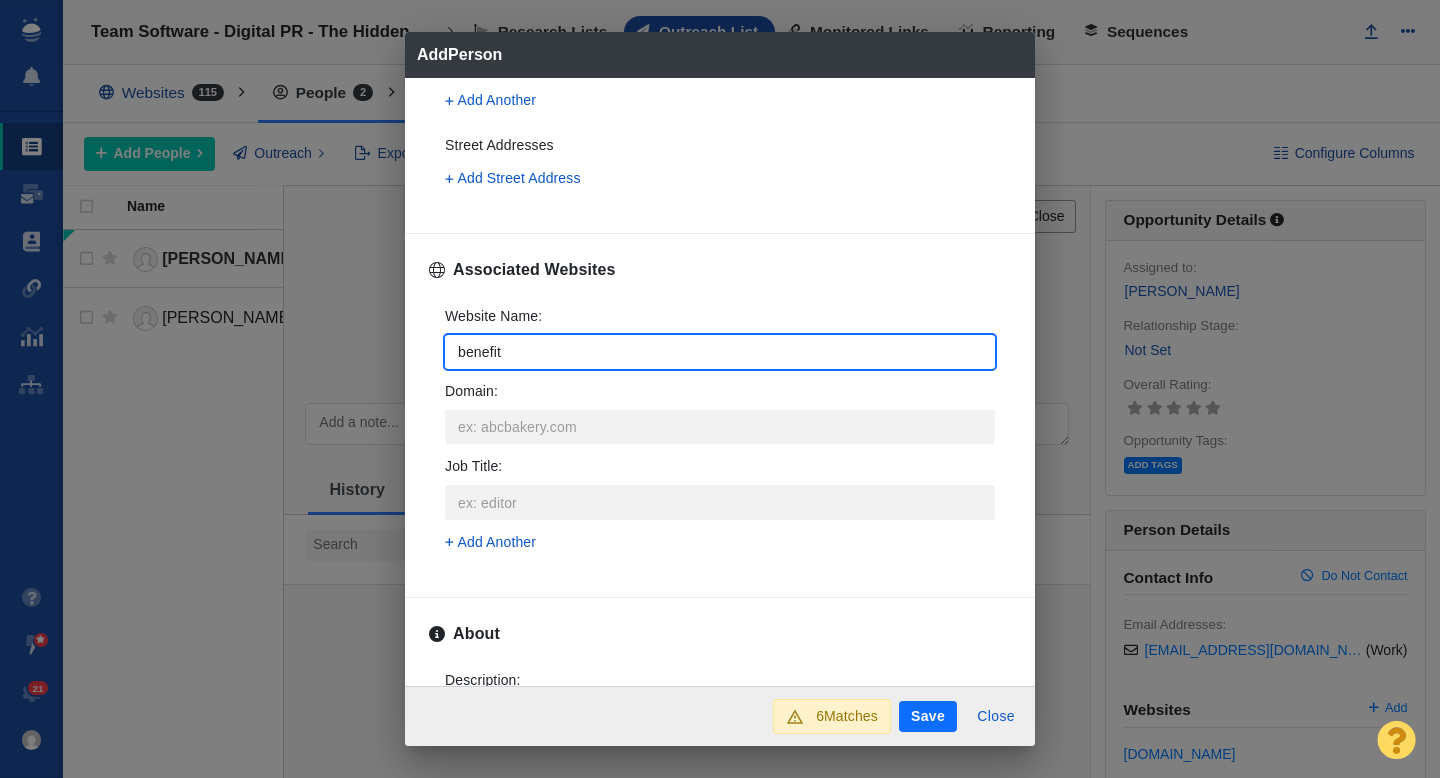 type on "benefits" 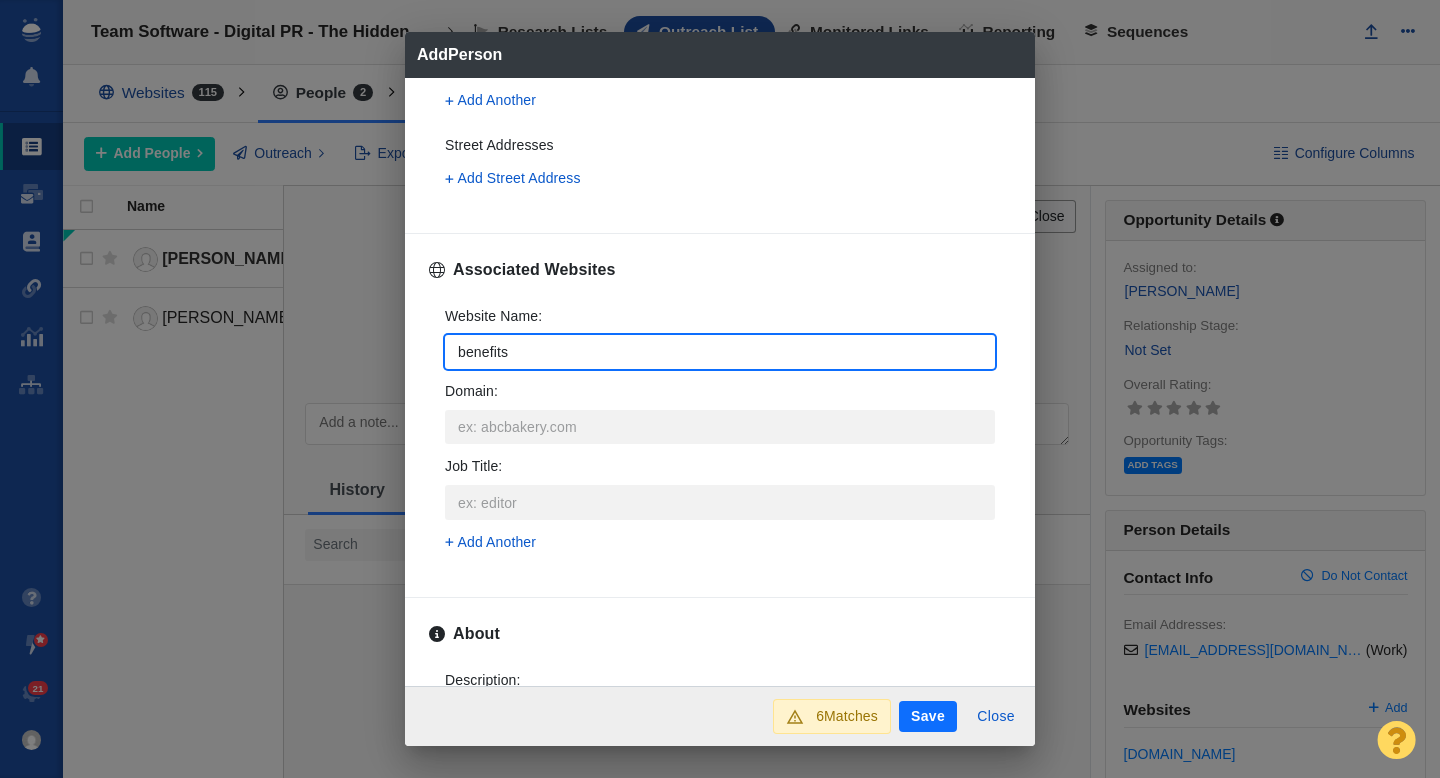 type on "x" 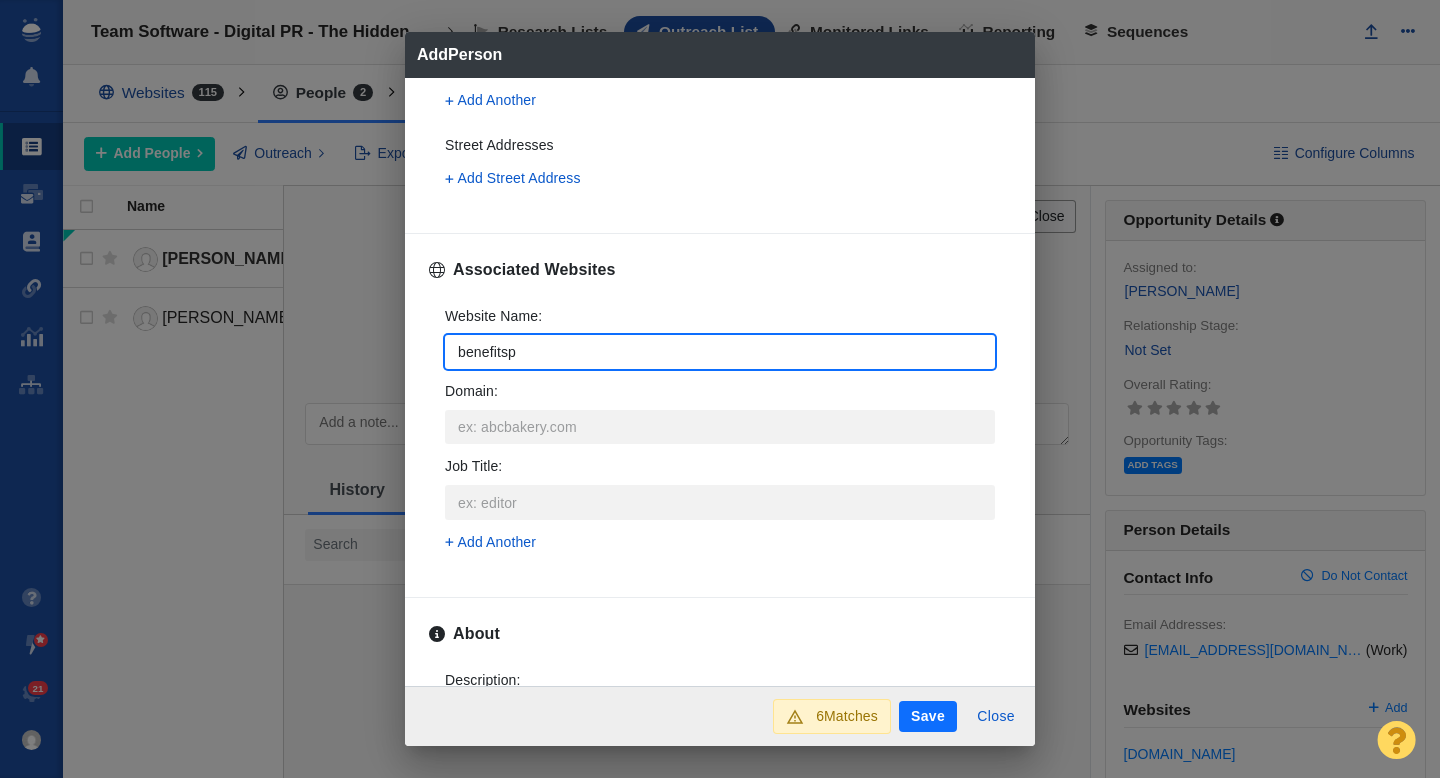 type on "benefitspr" 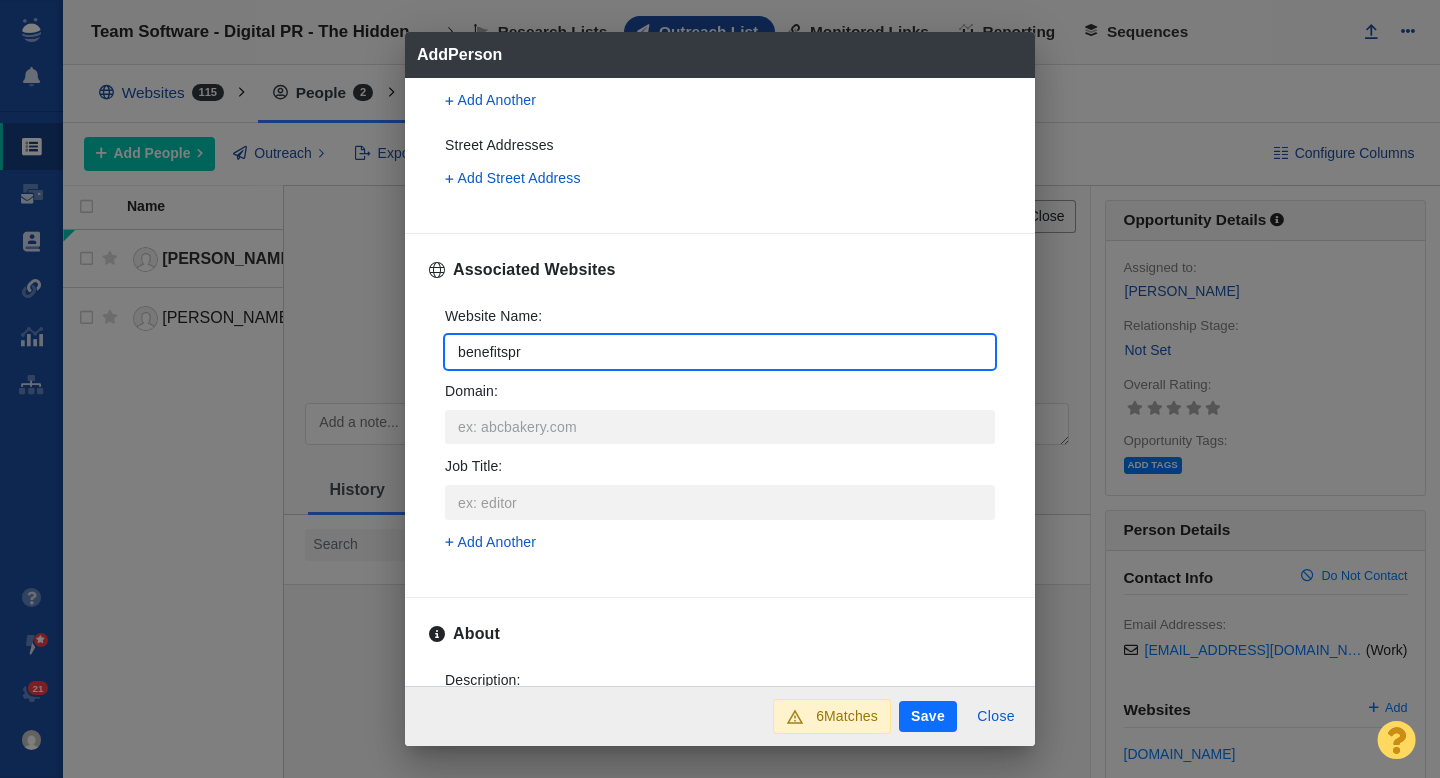 type on "x" 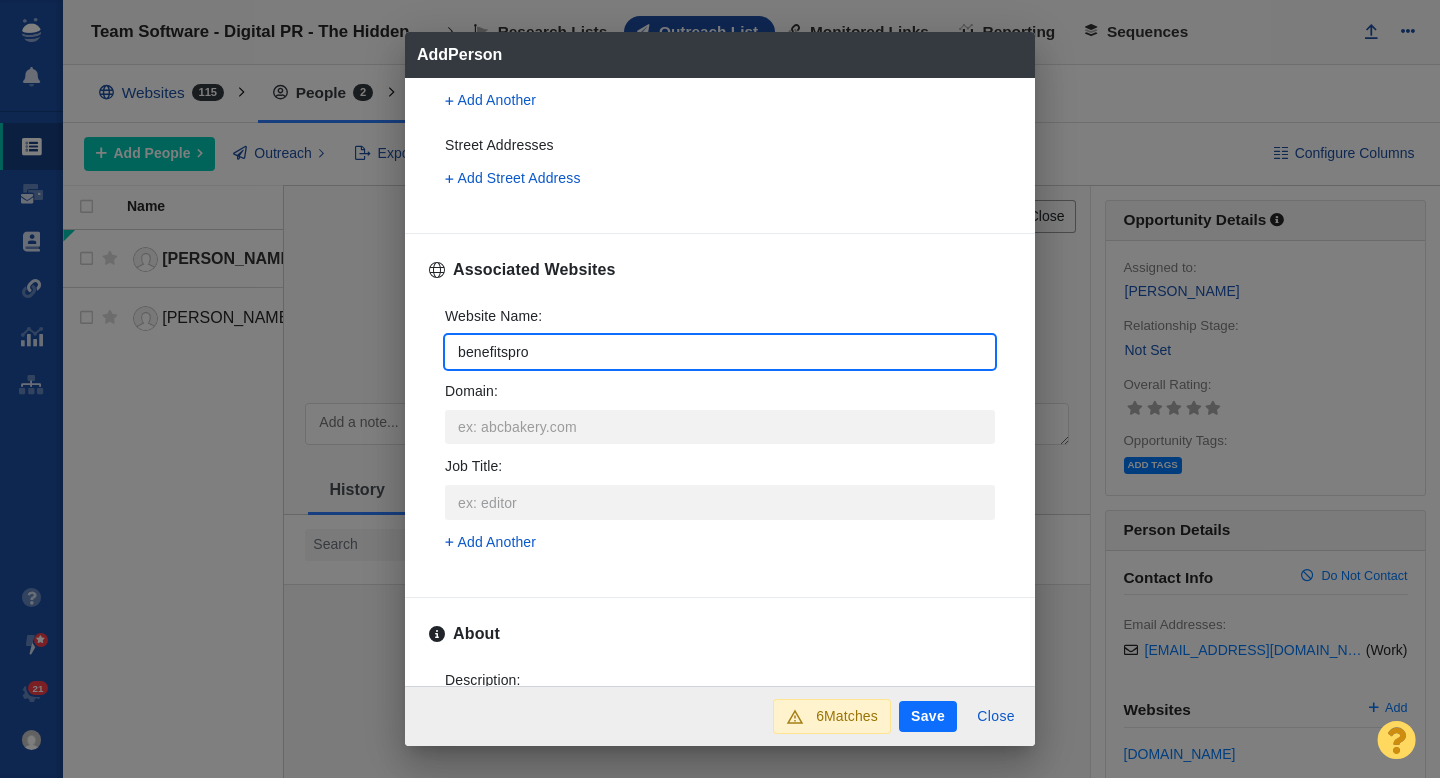 type on "x" 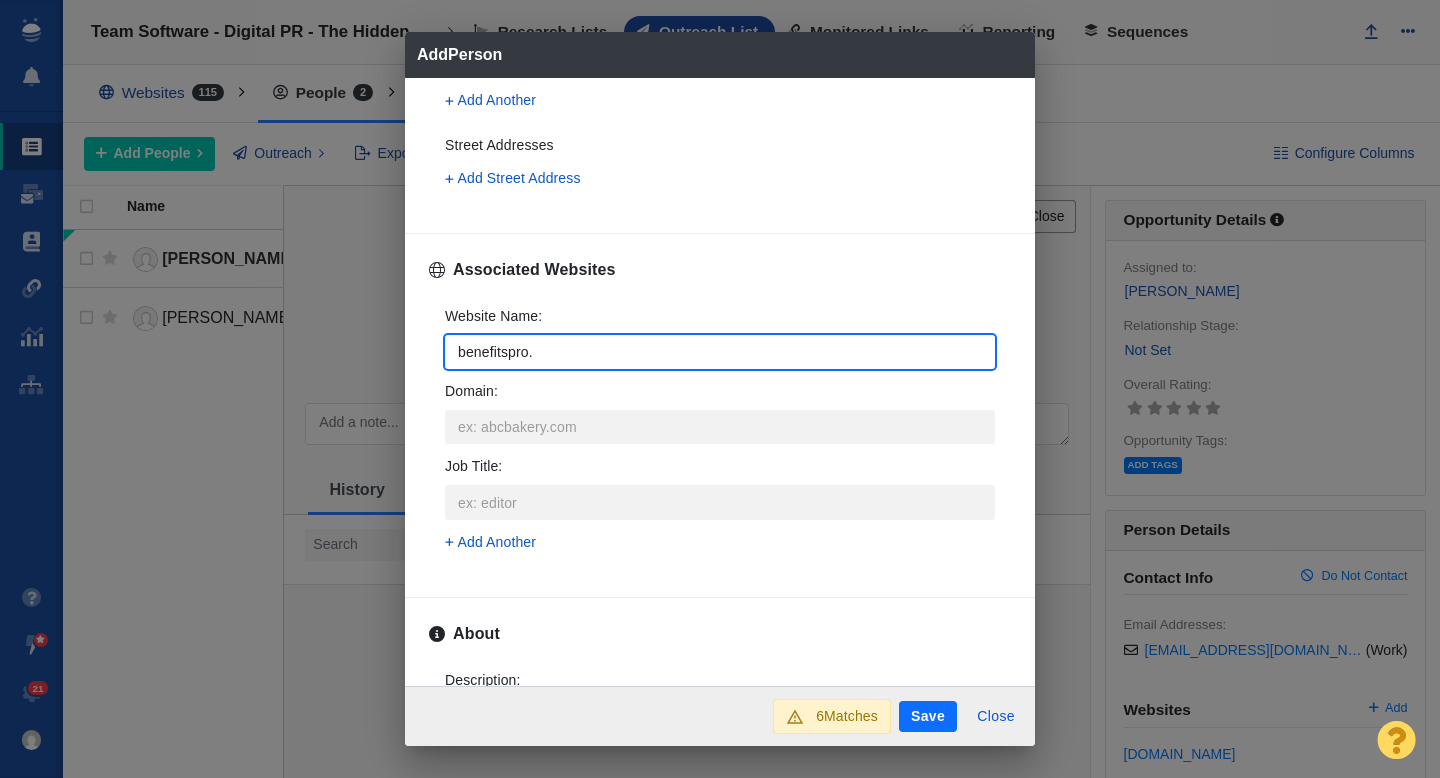type on "benefitspro.c" 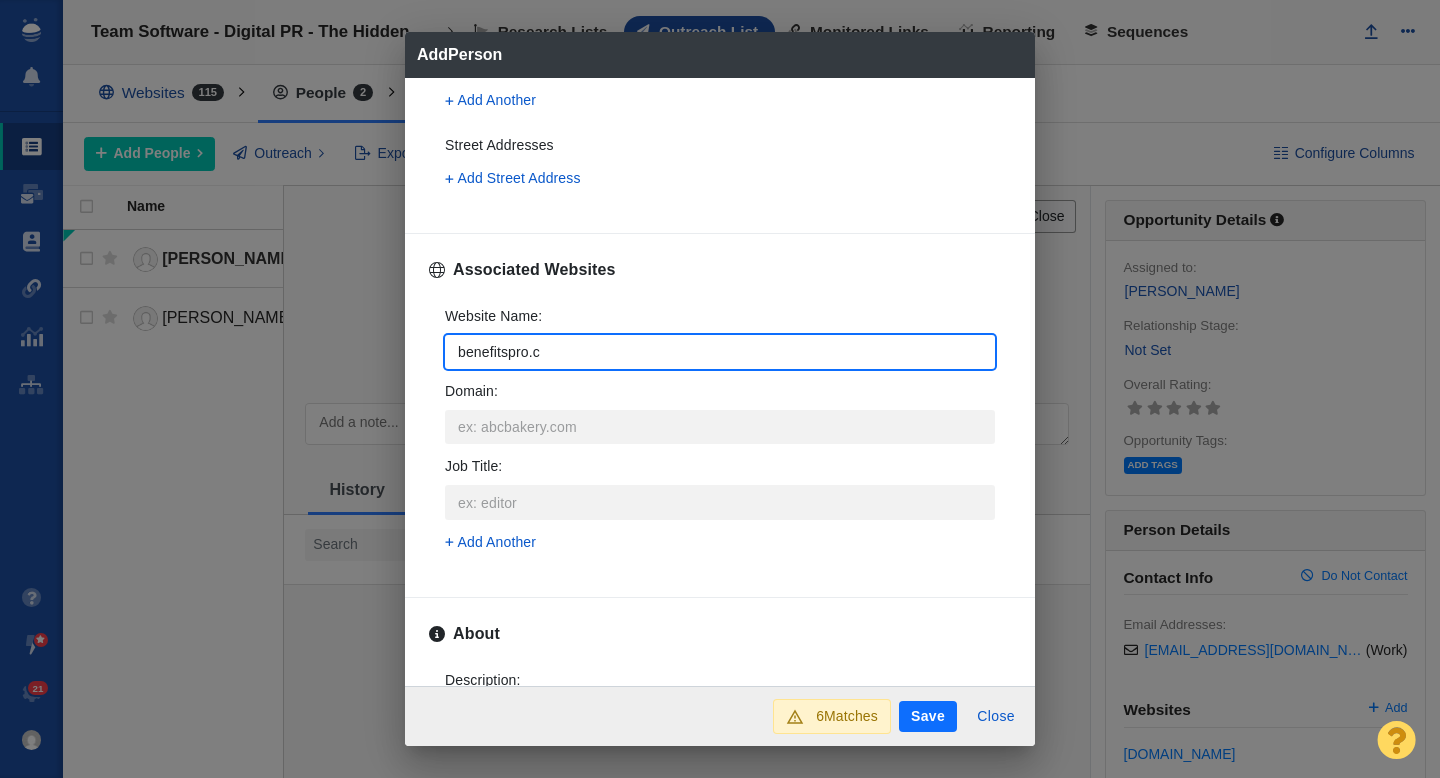 type on "[DOMAIN_NAME]" 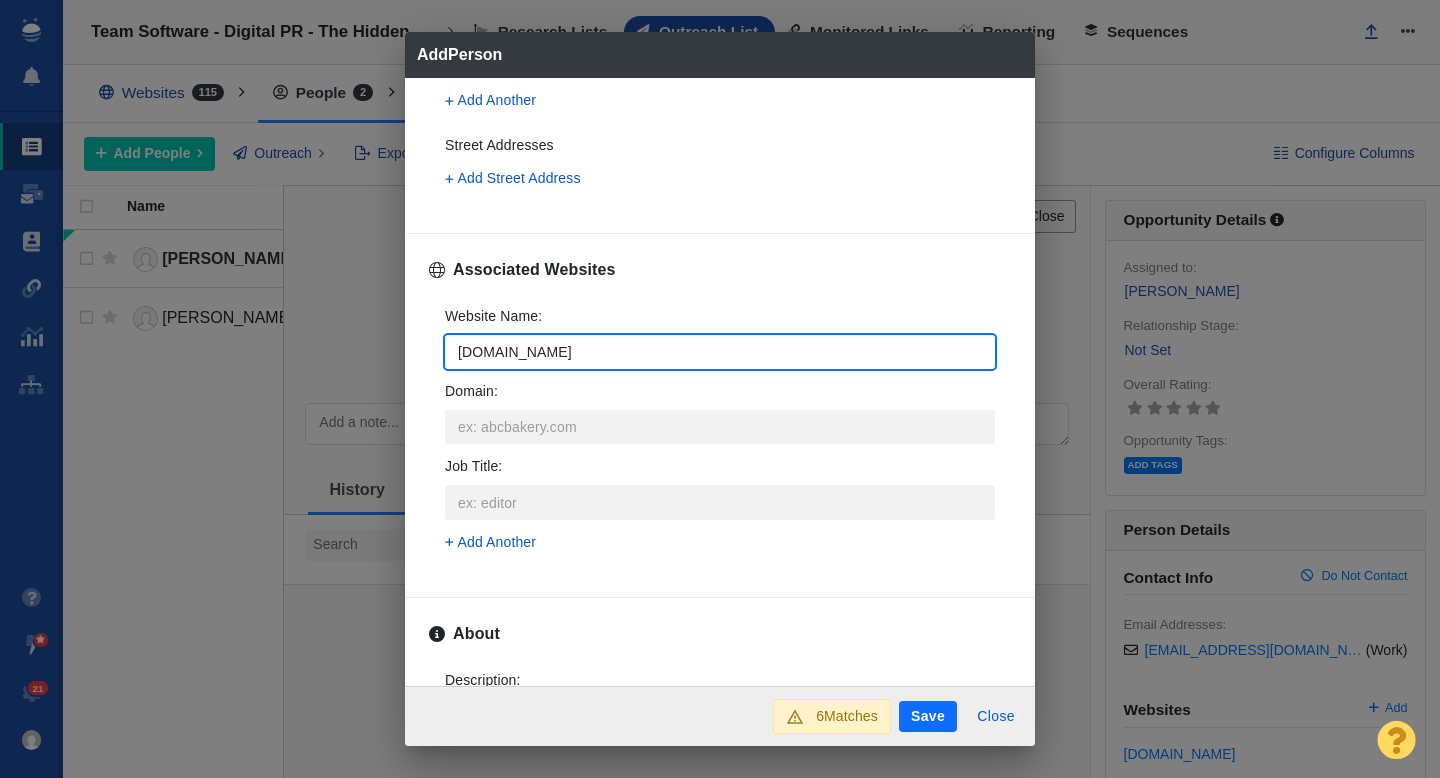 type on "x" 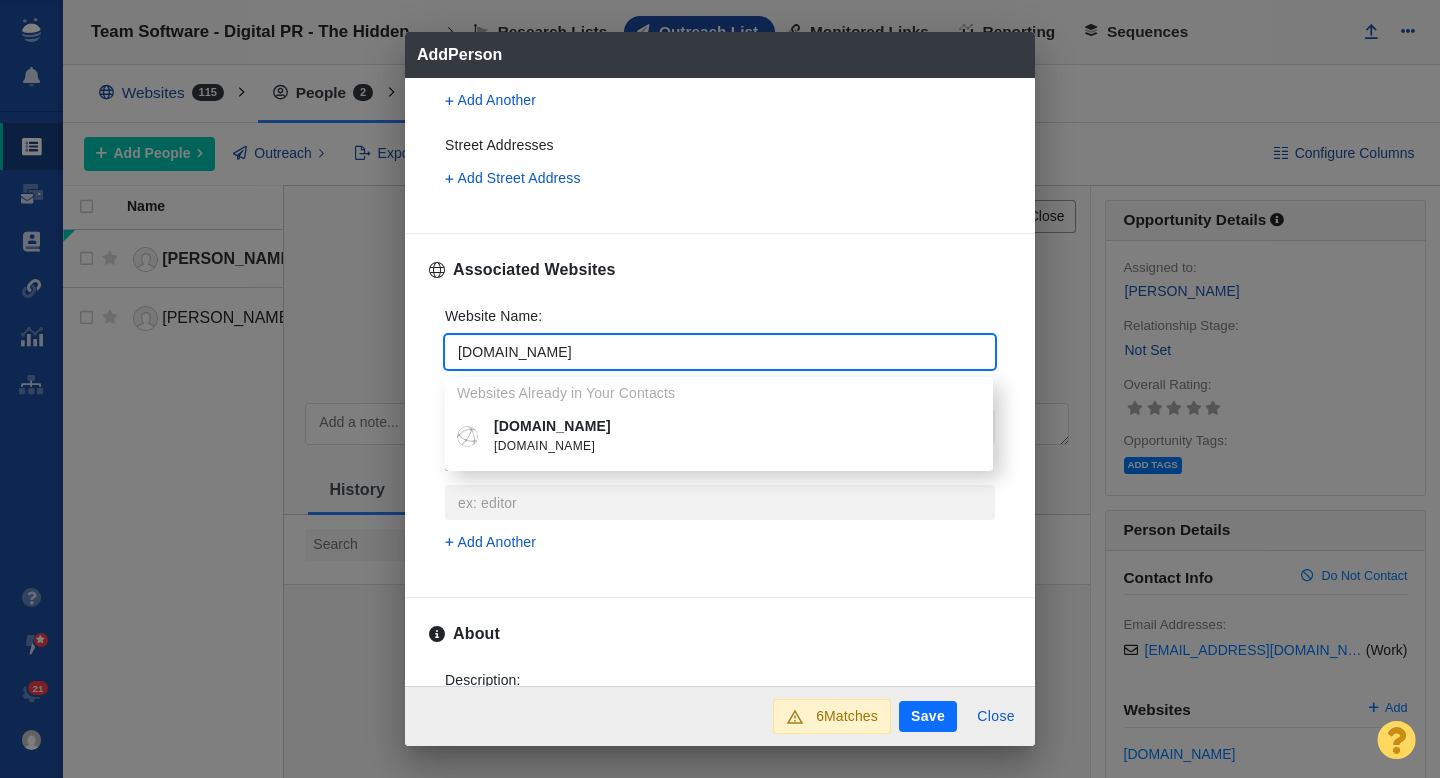 type on "[DOMAIN_NAME]" 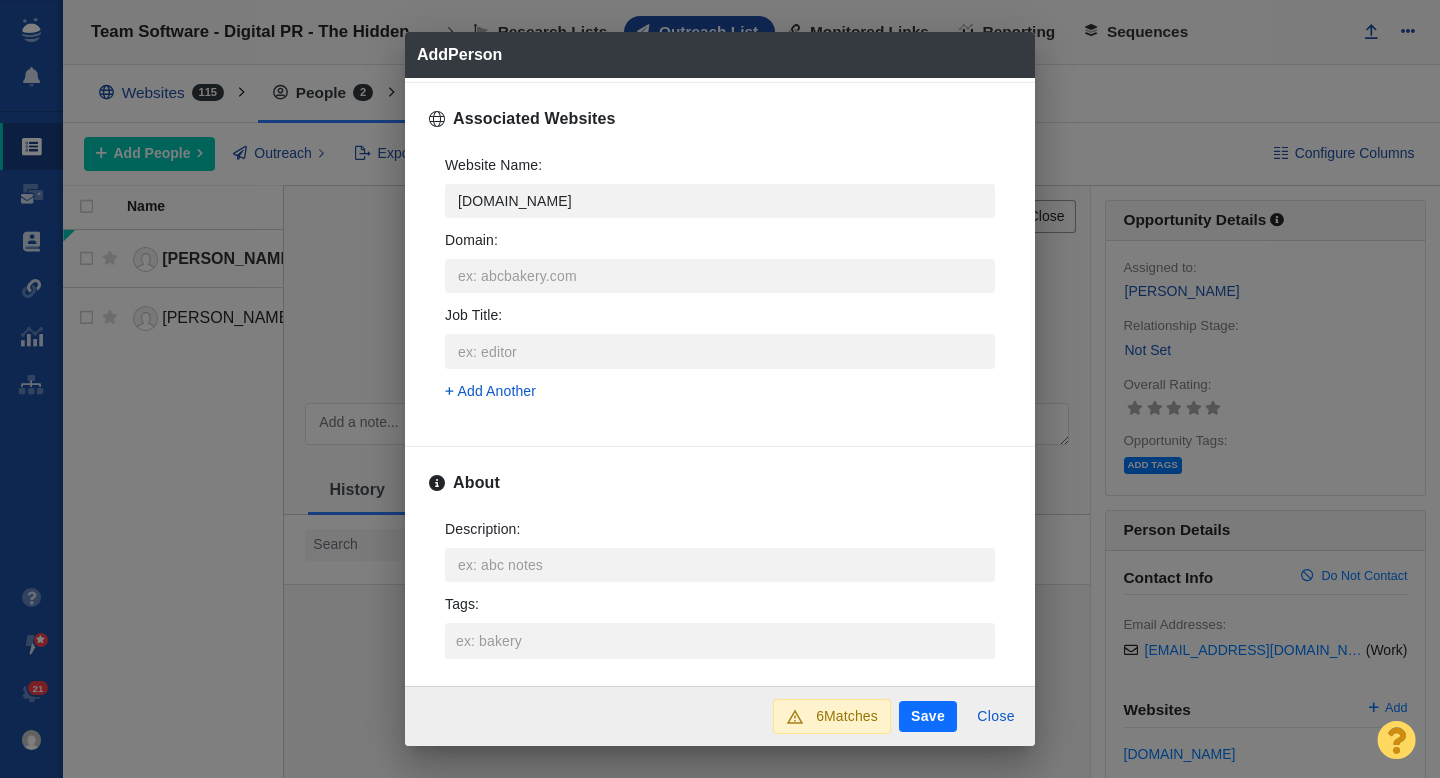 scroll, scrollTop: 797, scrollLeft: 0, axis: vertical 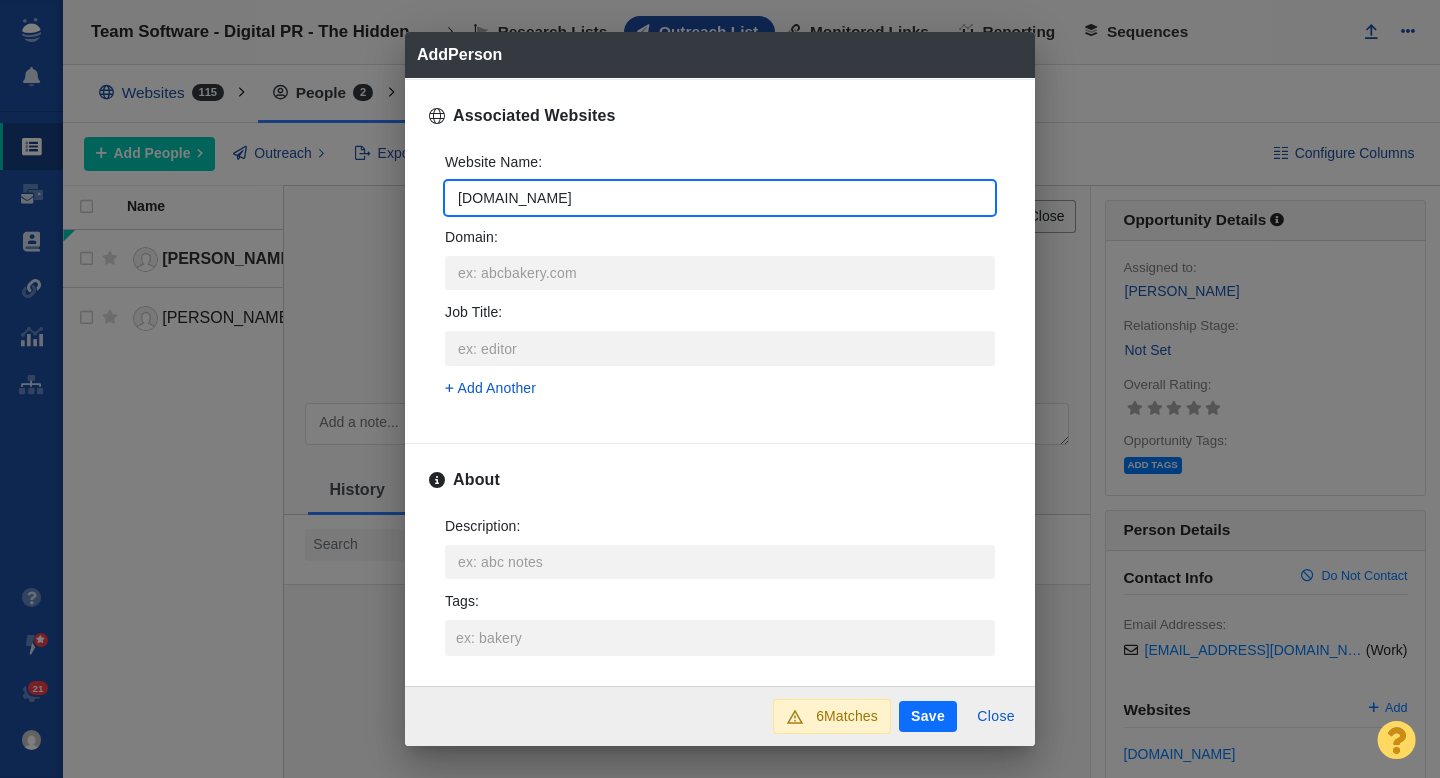 click on "[DOMAIN_NAME]" at bounding box center (720, 198) 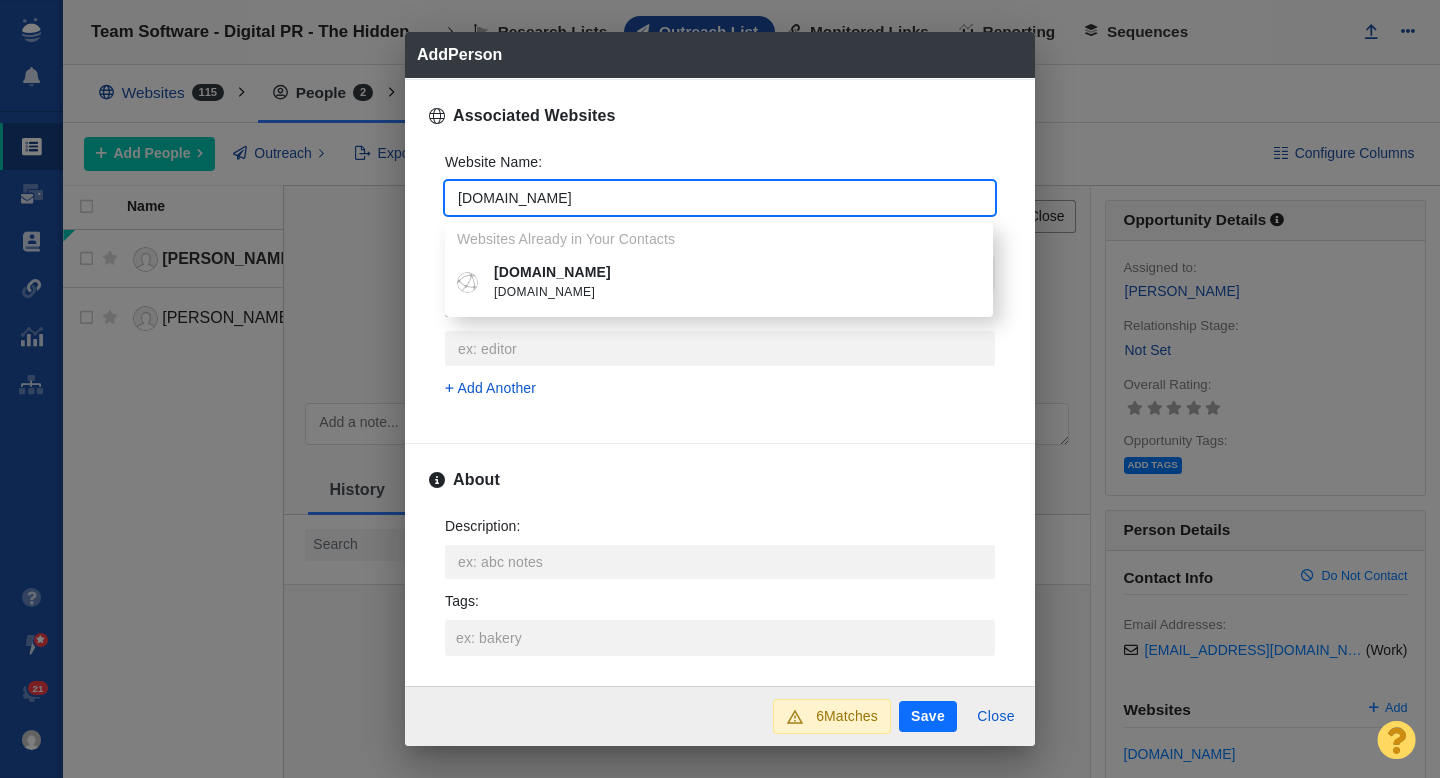 click on "[DOMAIN_NAME]" at bounding box center [733, 293] 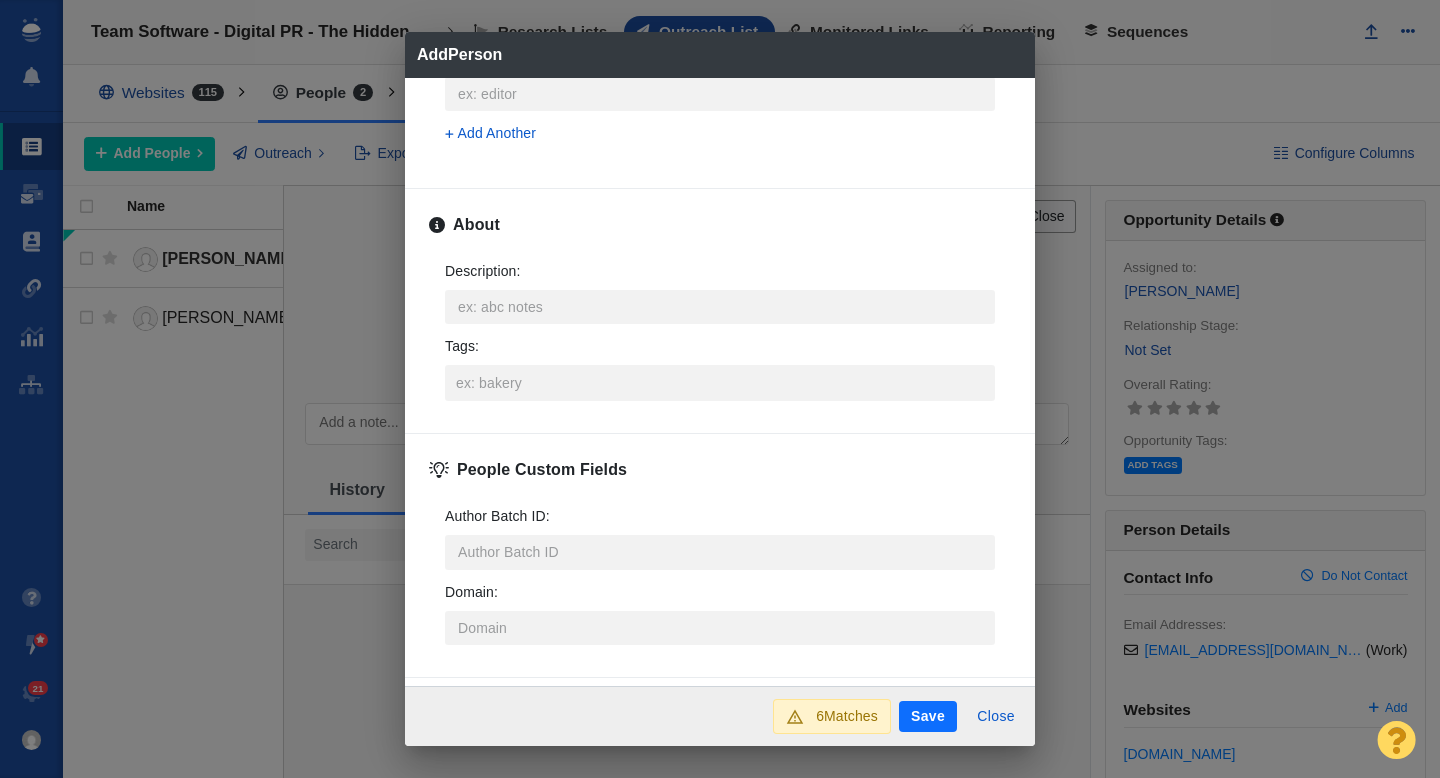 scroll, scrollTop: 989, scrollLeft: 0, axis: vertical 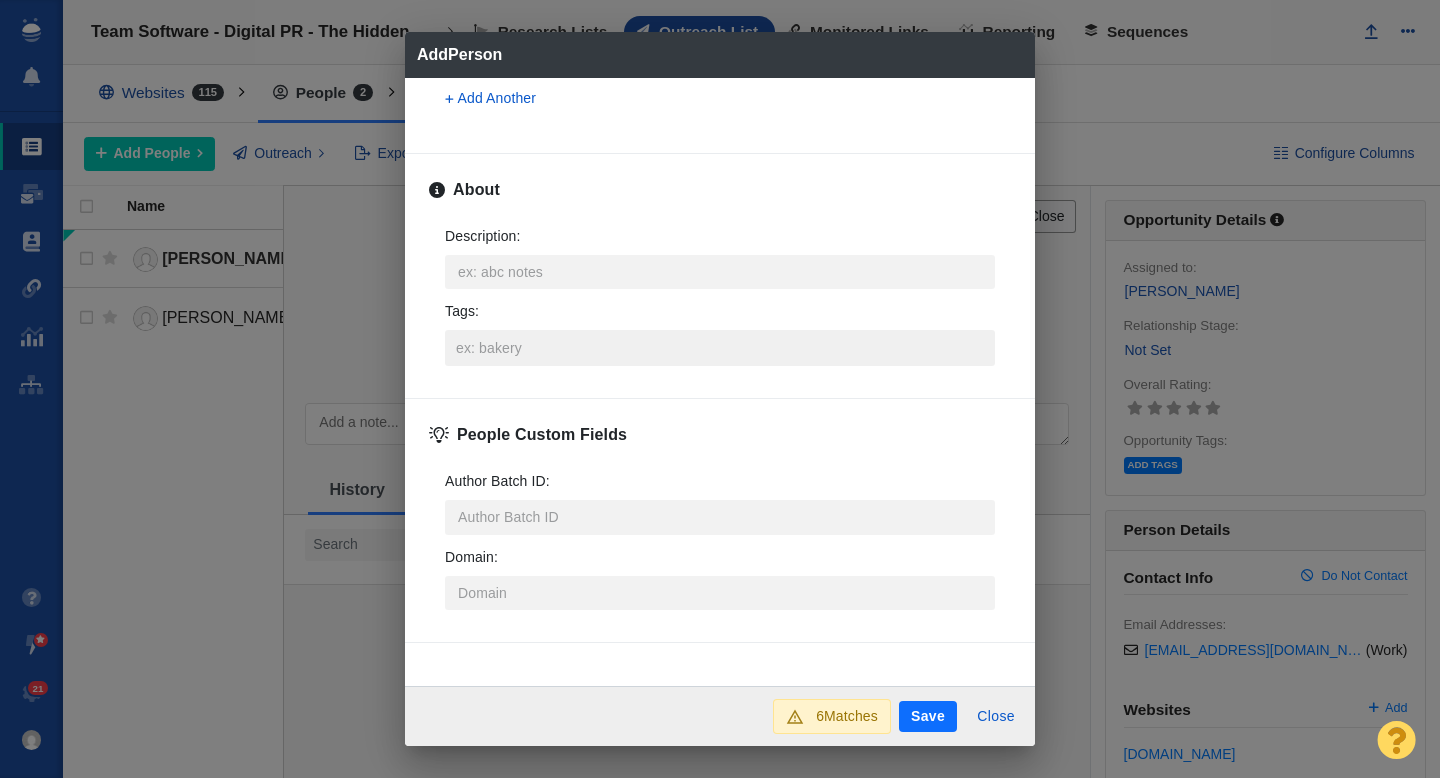 click on "Tags :" at bounding box center [720, 348] 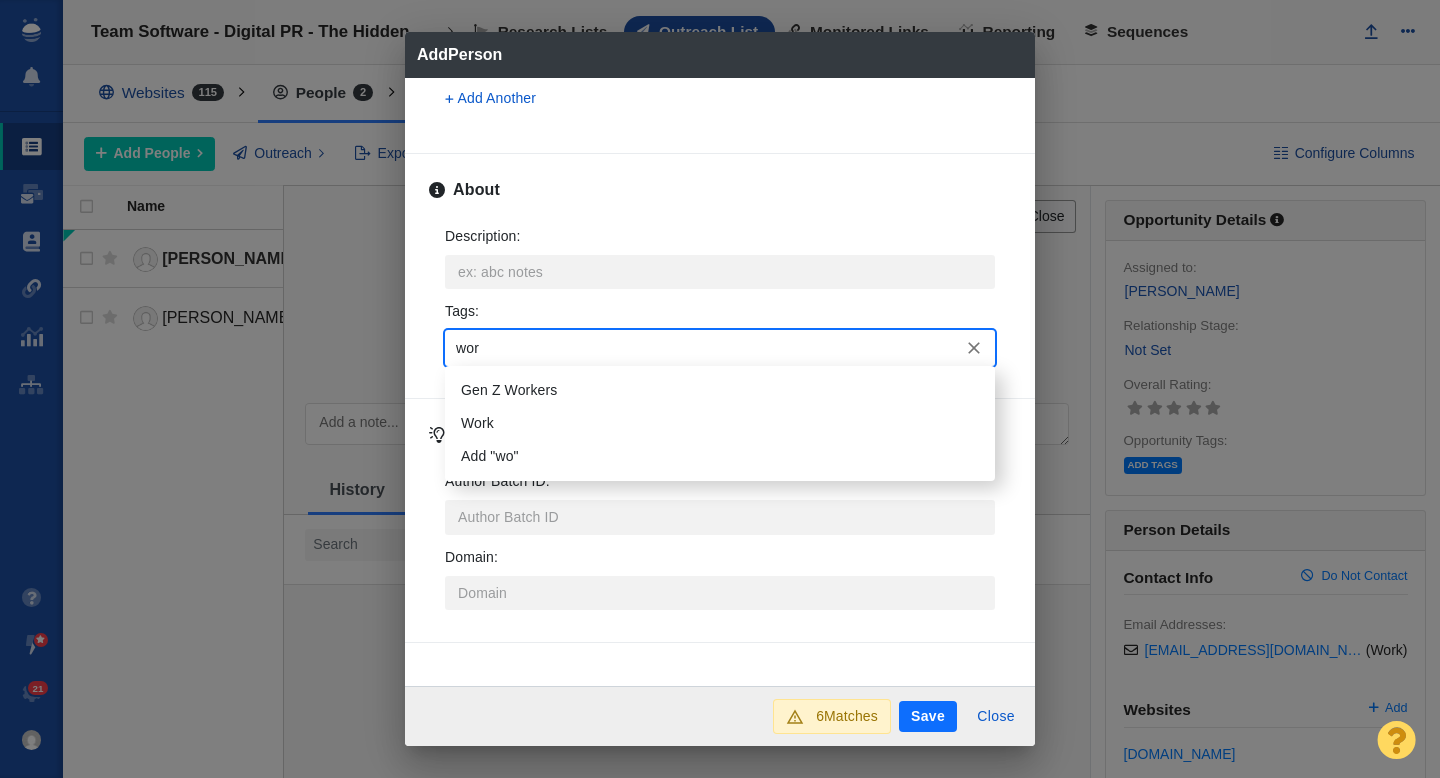 type on "work" 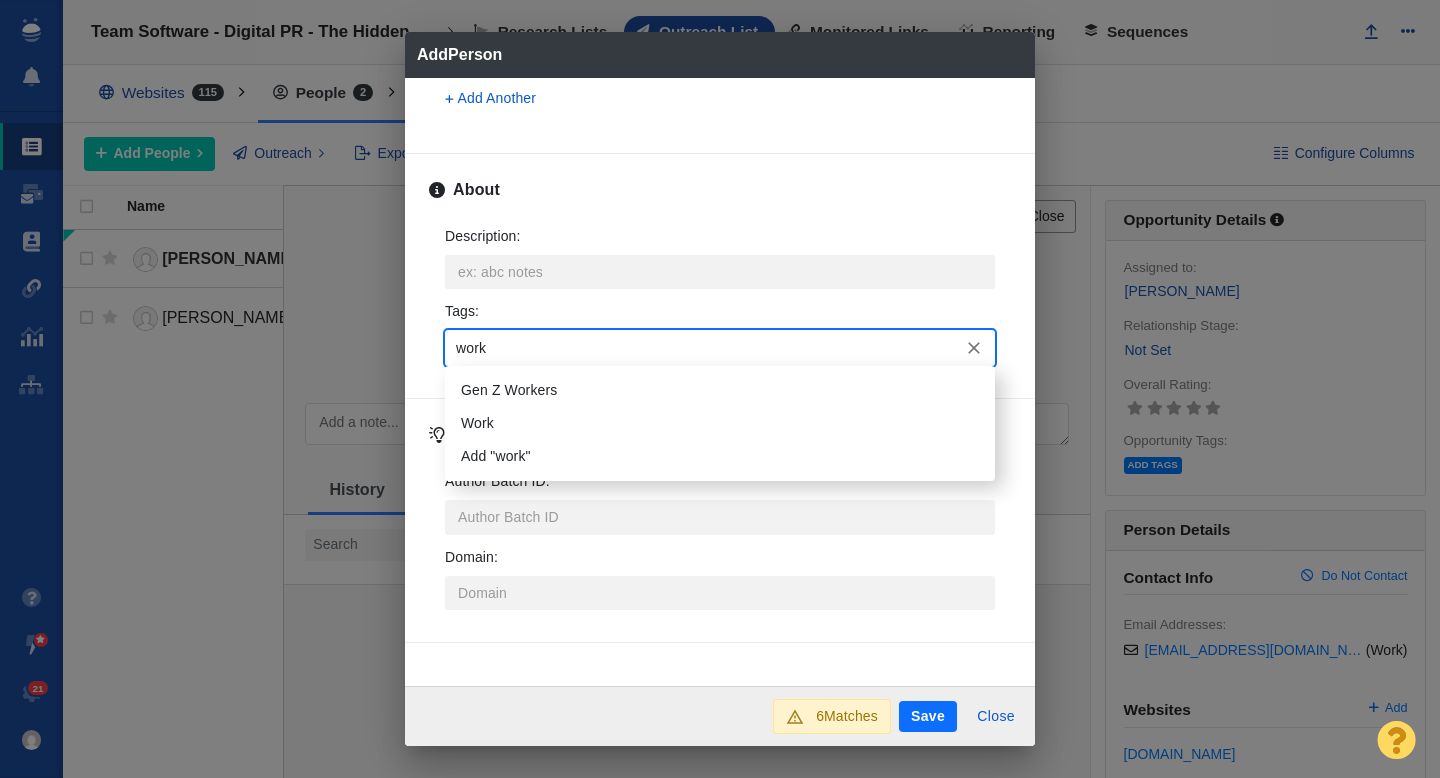 click on "Work" at bounding box center (720, 423) 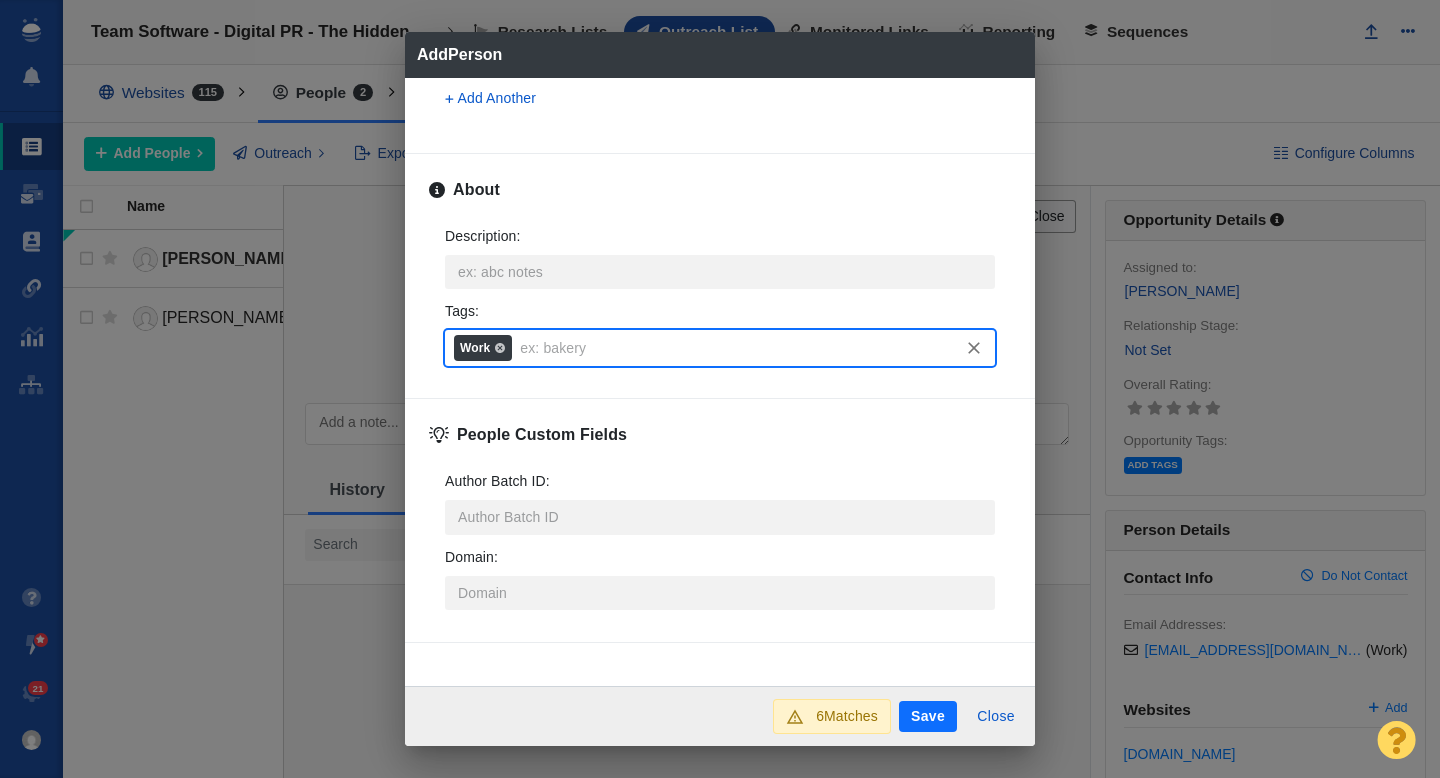 click on "Save" at bounding box center (928, 717) 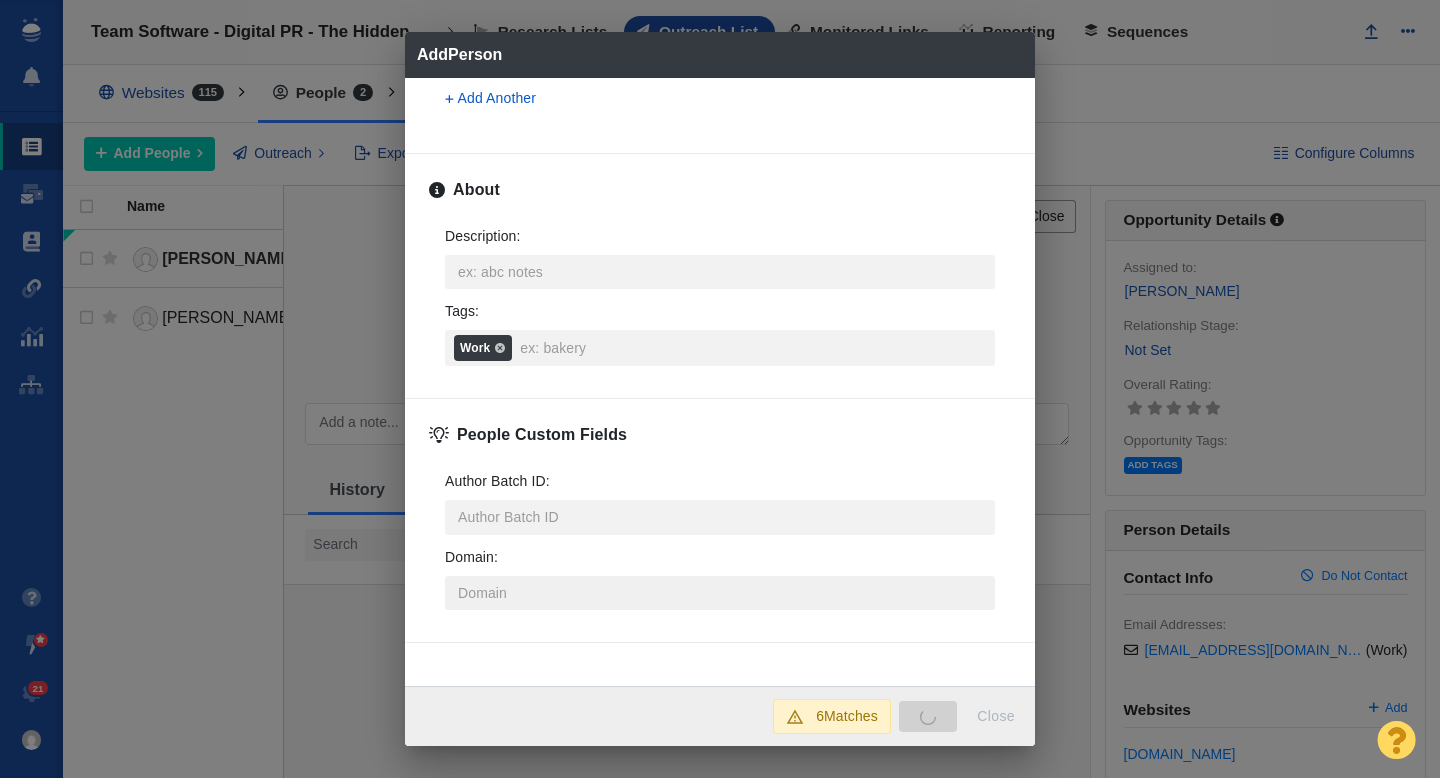 type on "x" 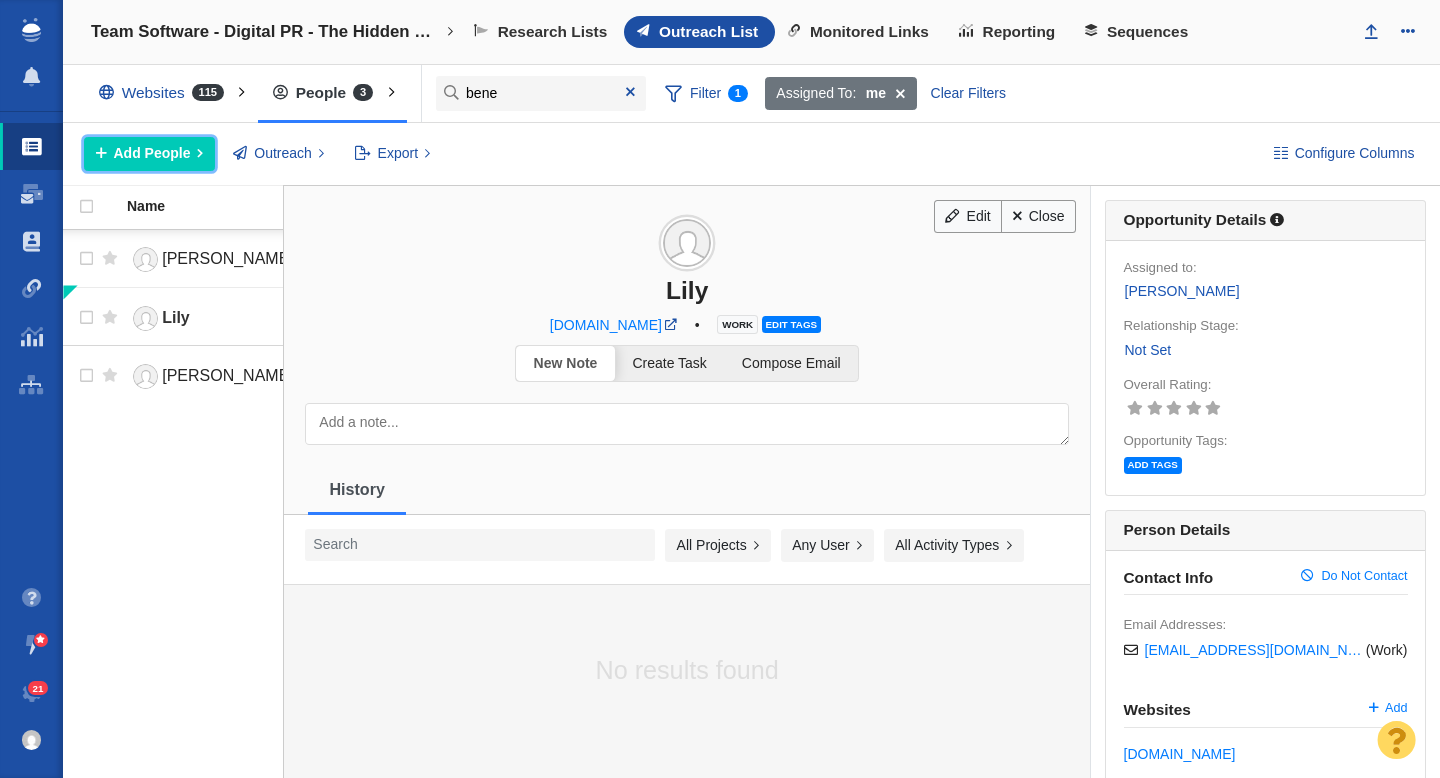 click on "Add People" at bounding box center [152, 153] 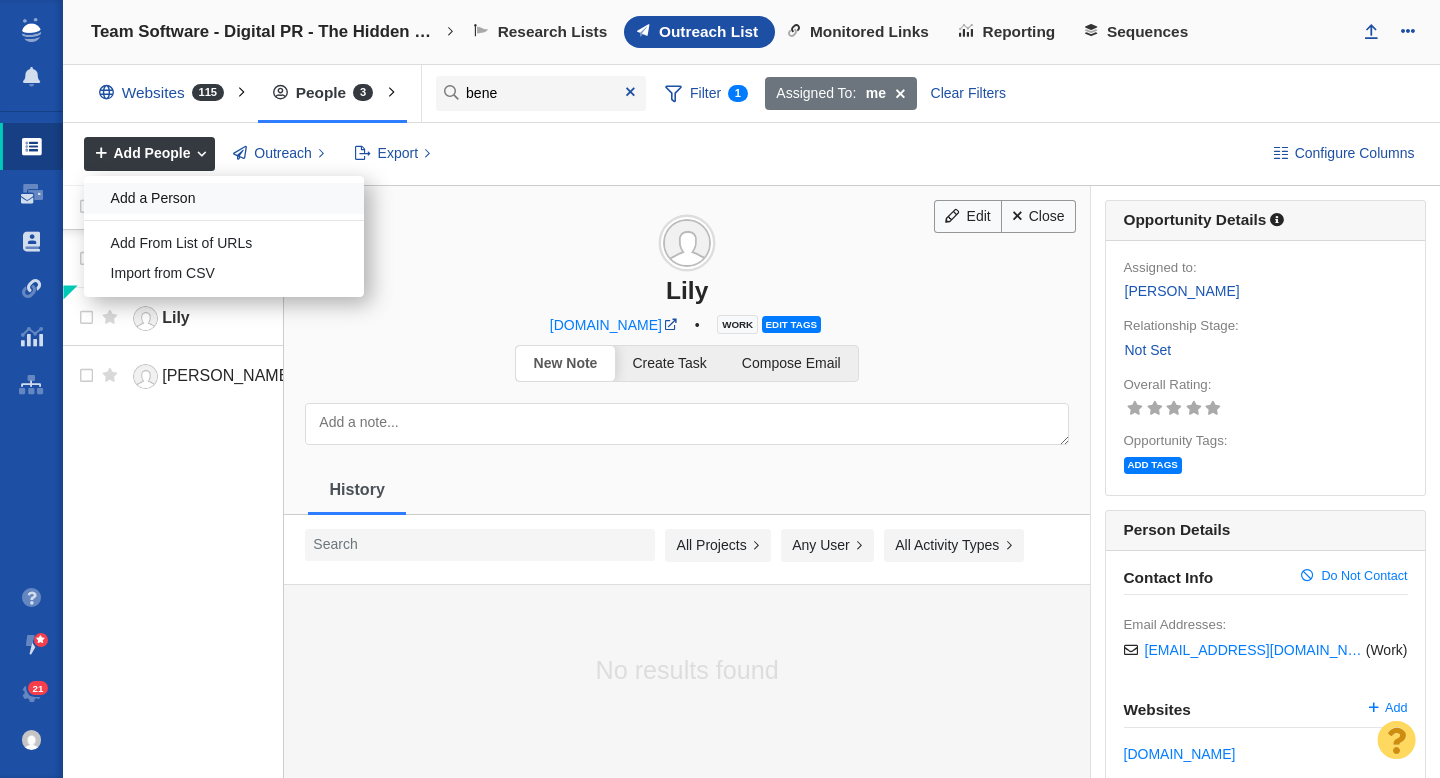 click on "Add a Person" at bounding box center [224, 198] 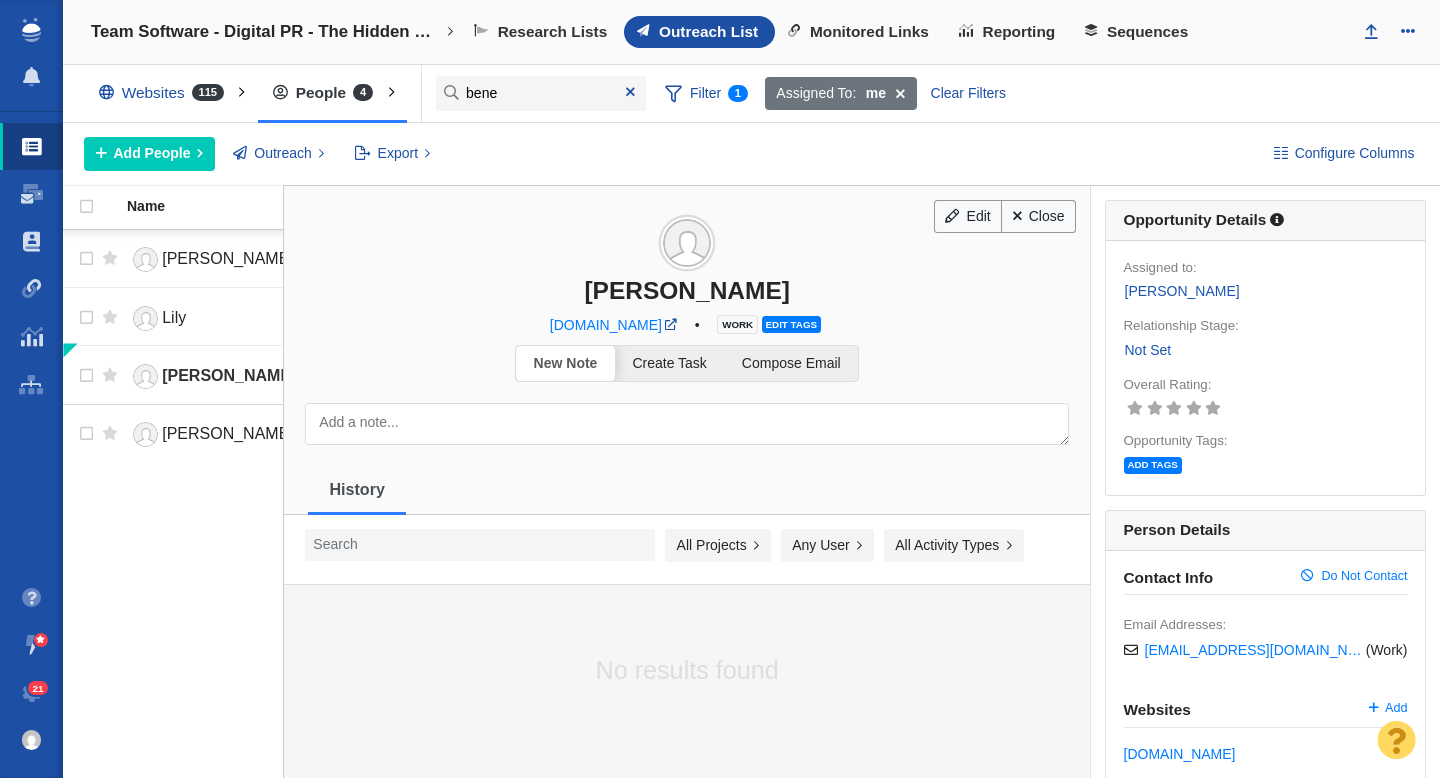 click on "Not Set" at bounding box center [1148, 350] 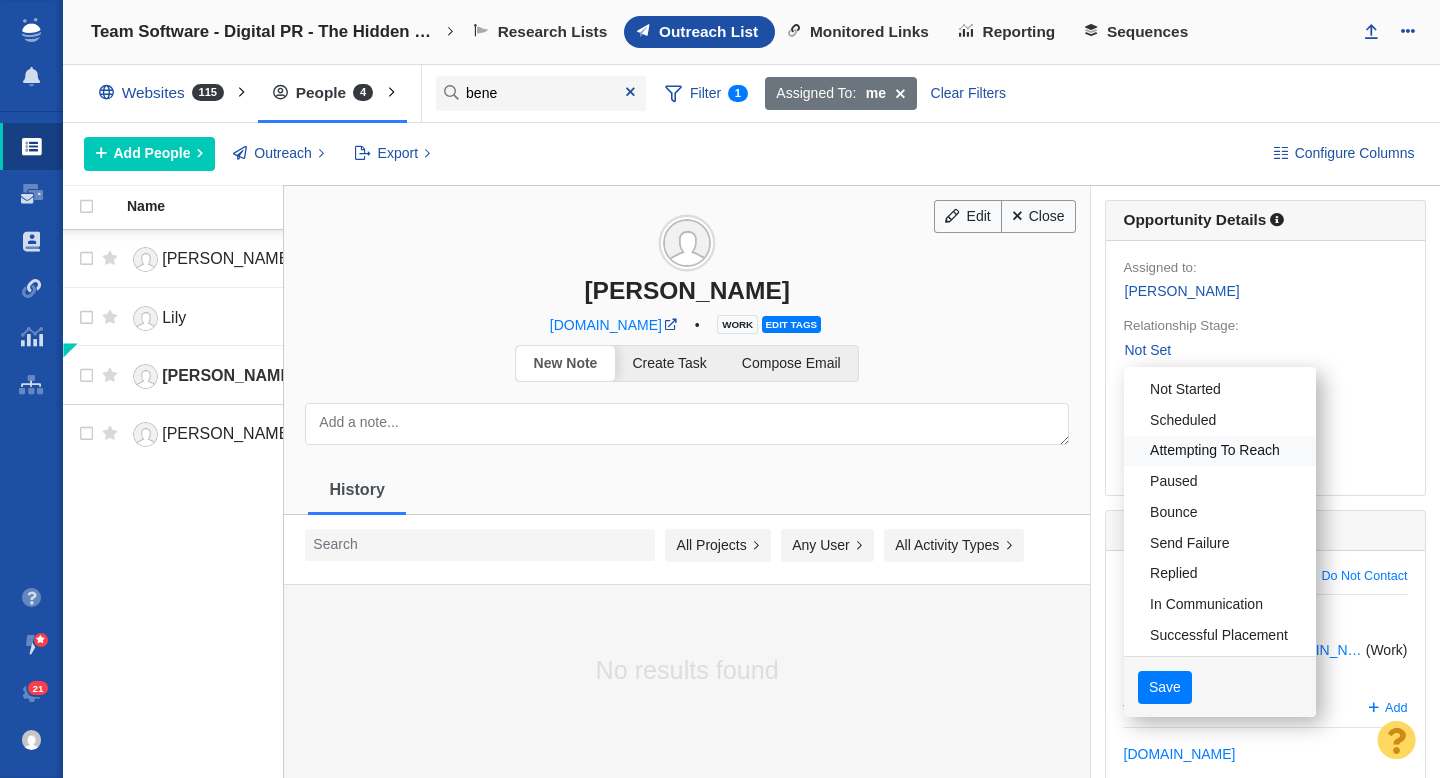 click on "Attempting To Reach" at bounding box center (1220, 451) 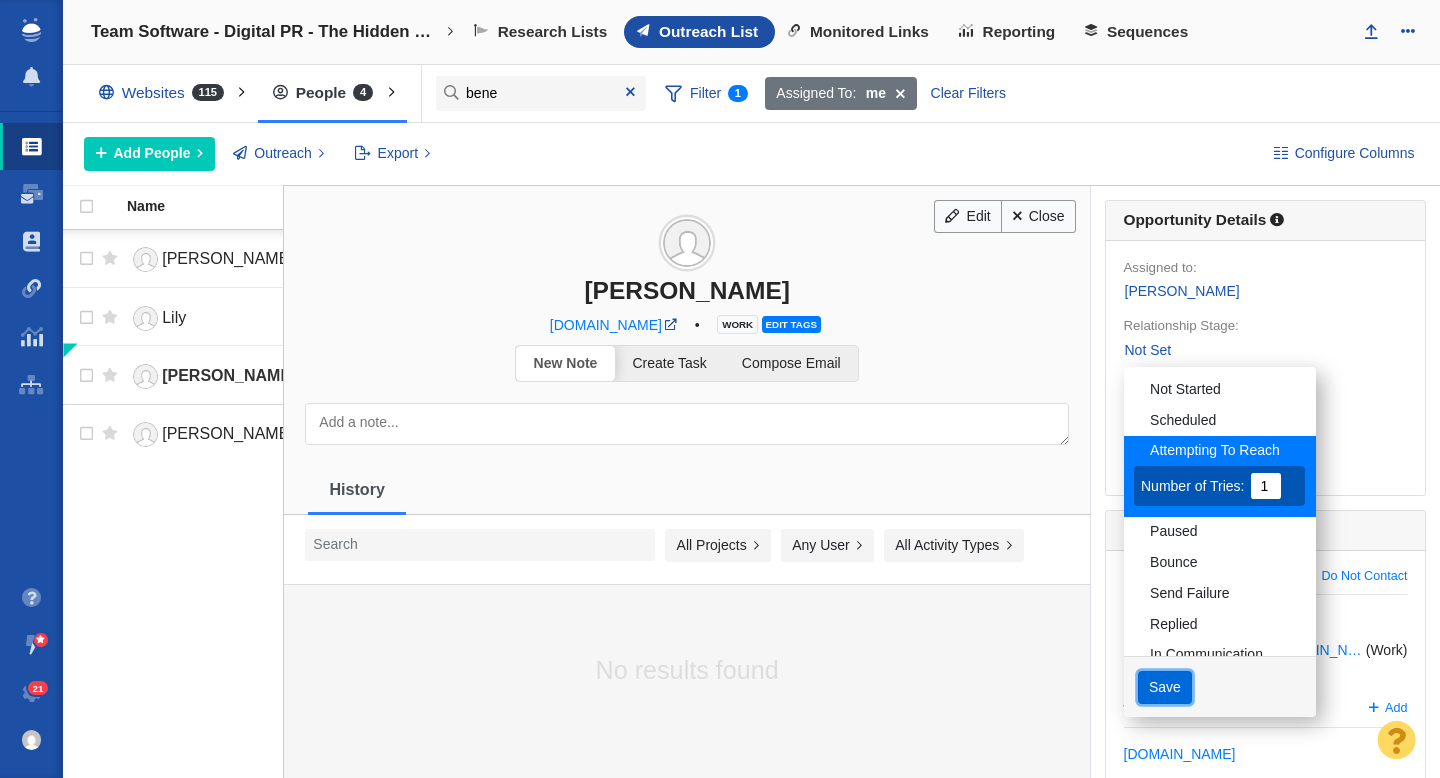 click on "Save" at bounding box center [1165, 688] 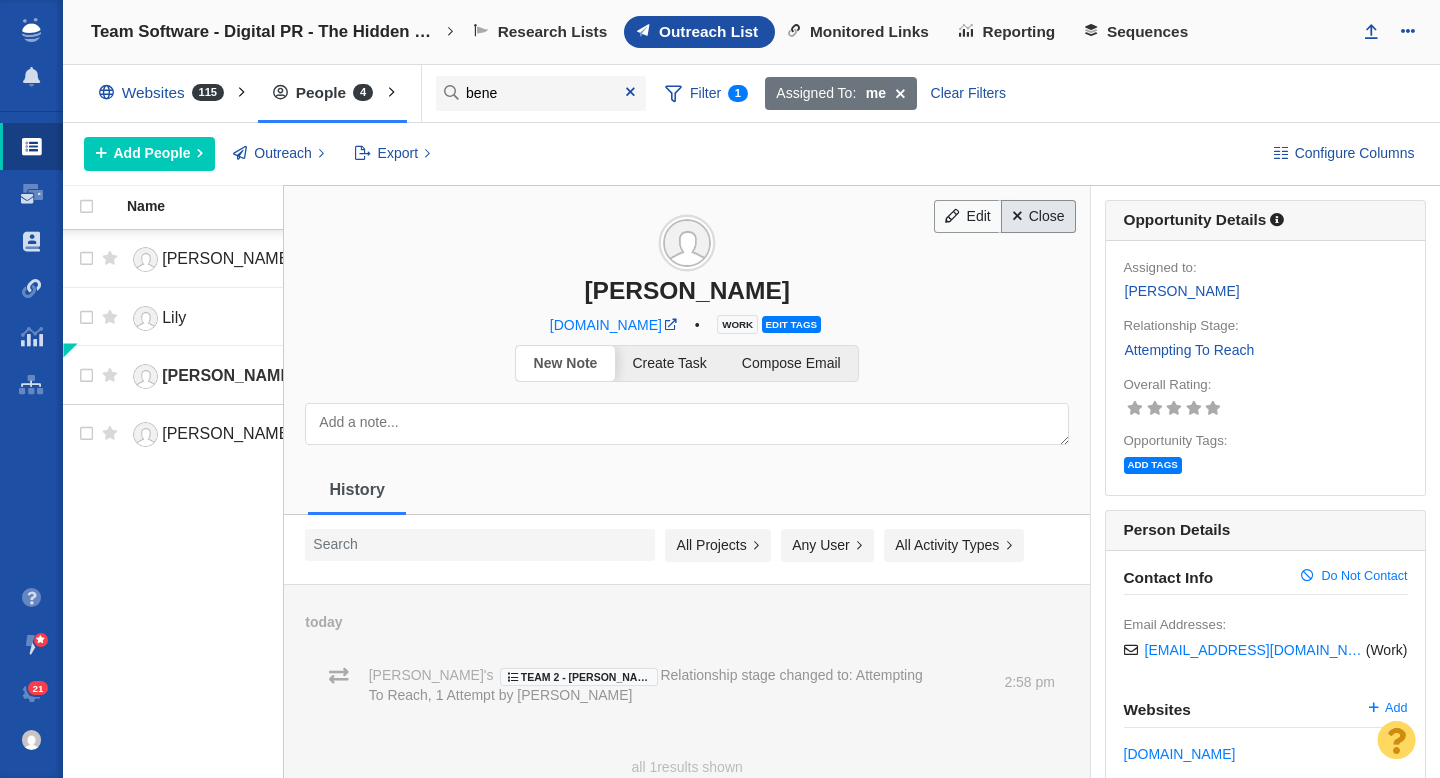 click on "Close" at bounding box center [1038, 217] 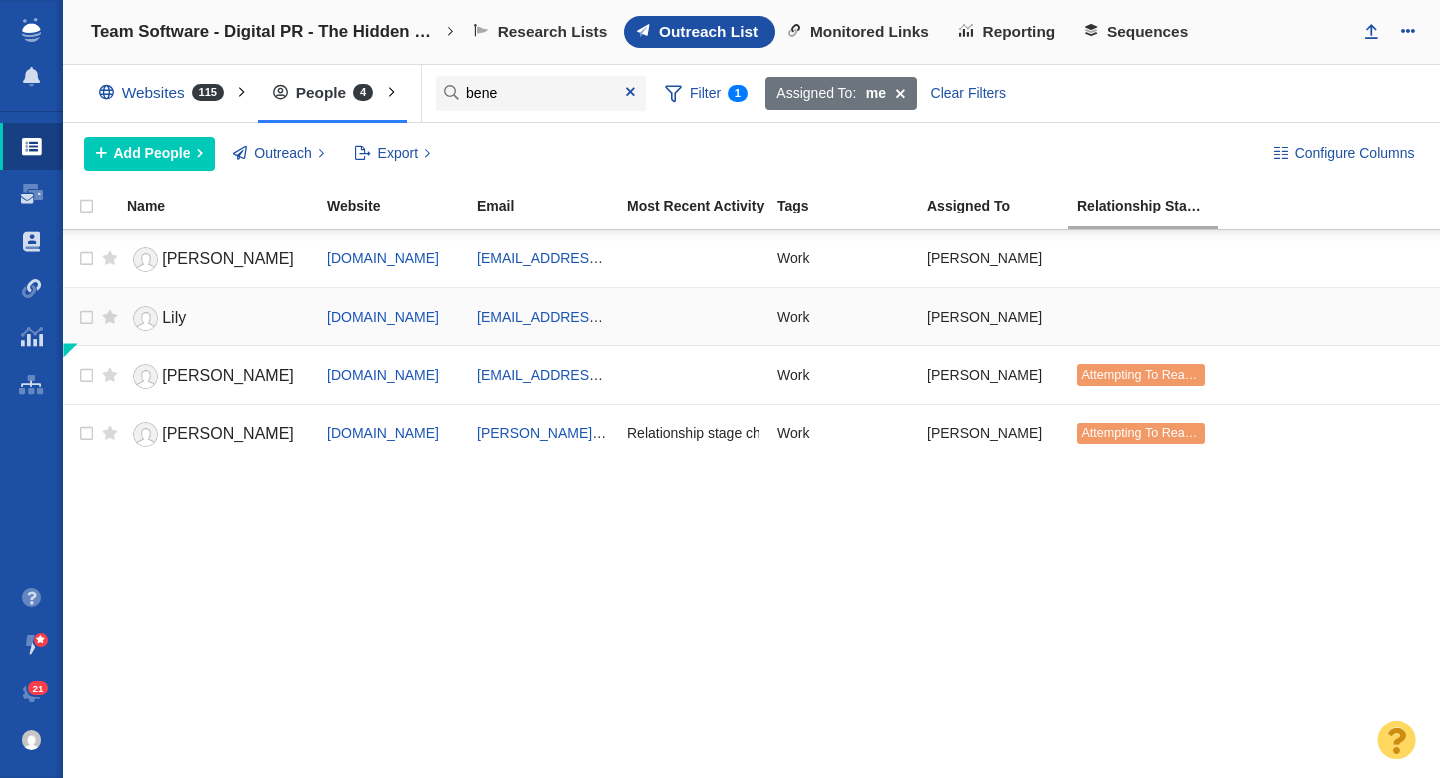 click at bounding box center (1143, 316) 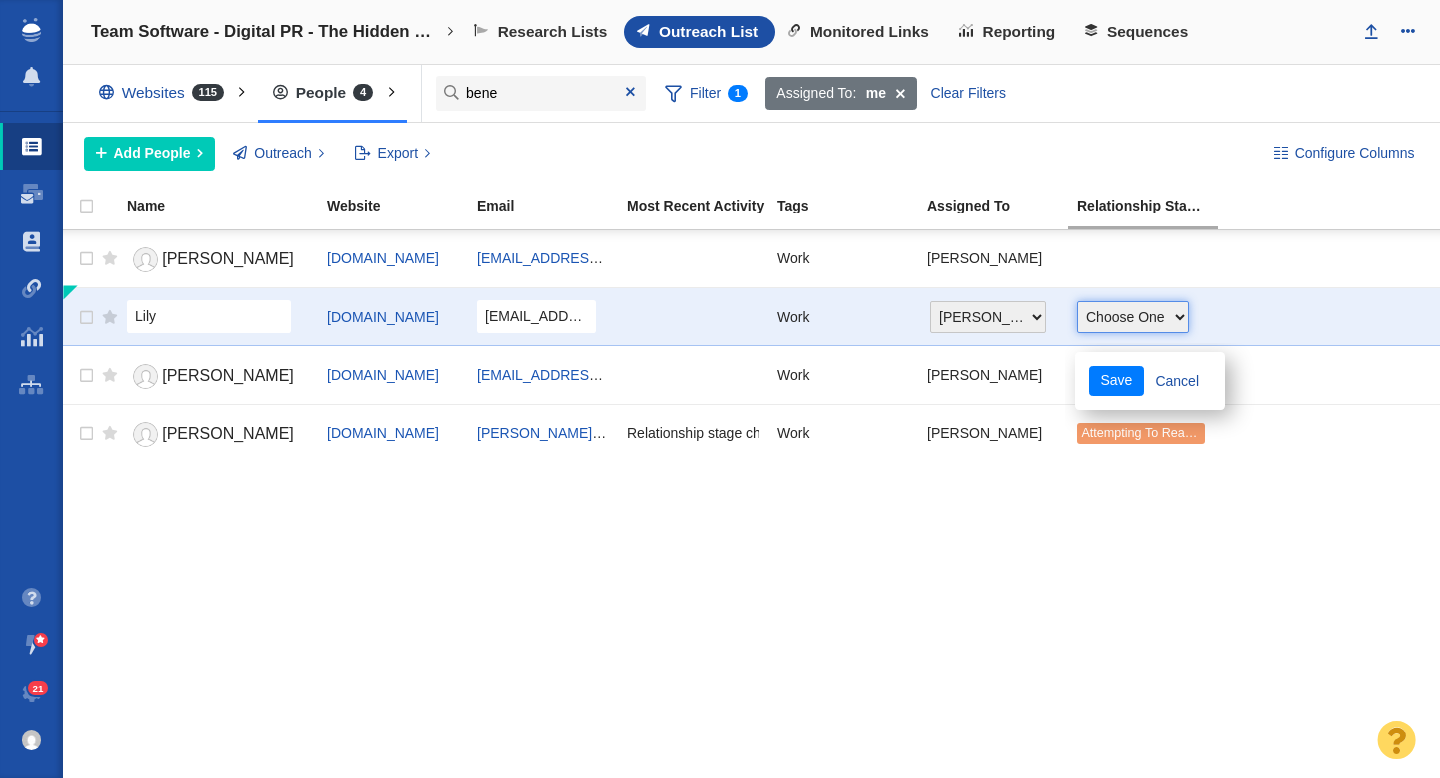 click on "Choose One
Not Started
Scheduled
Attempting To Reach
Paused
Bounce
Send Failure
Replied
In Communication
Successful Placement
Unsuccessful - No Reply
DO NOT CONTACT
Dead" at bounding box center [1133, 317] 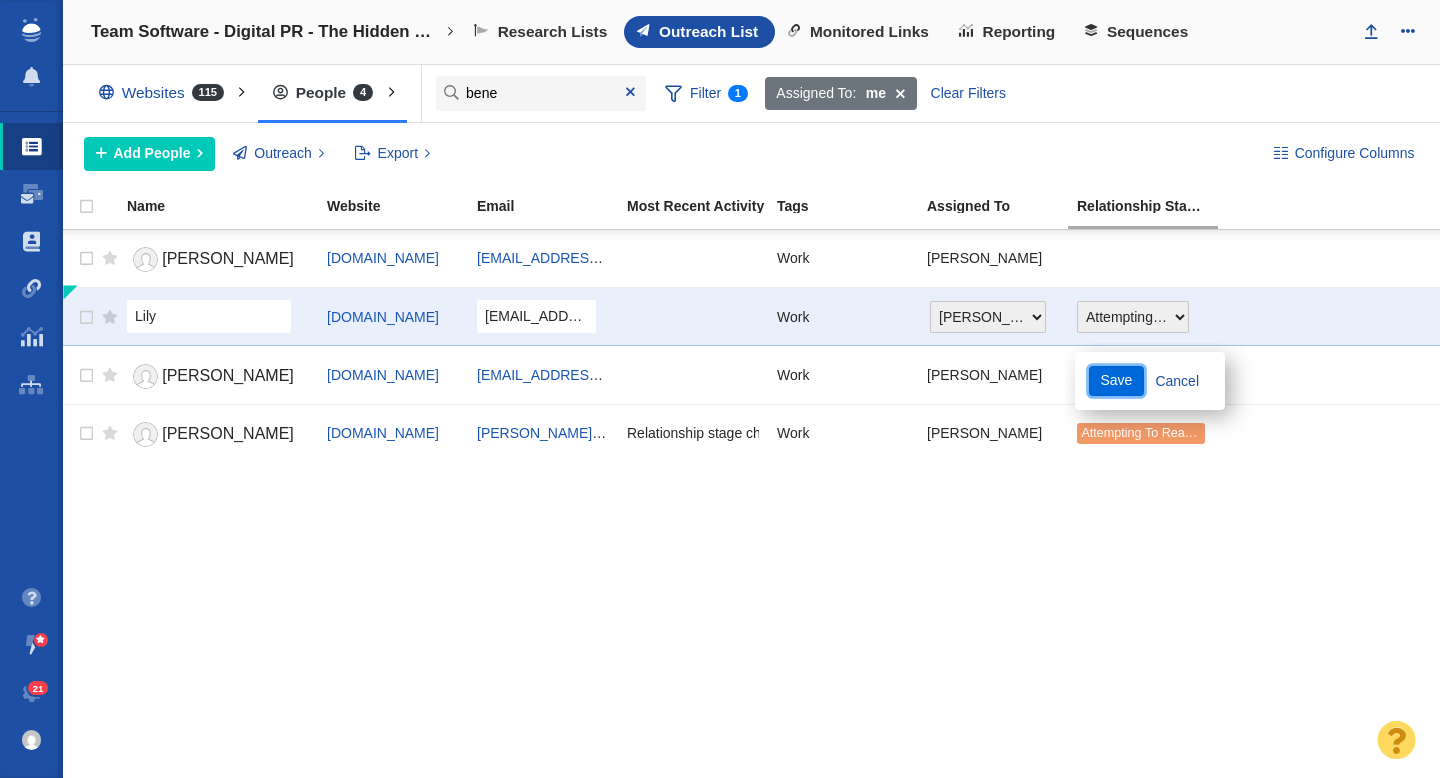 click on "Save" at bounding box center (1116, 381) 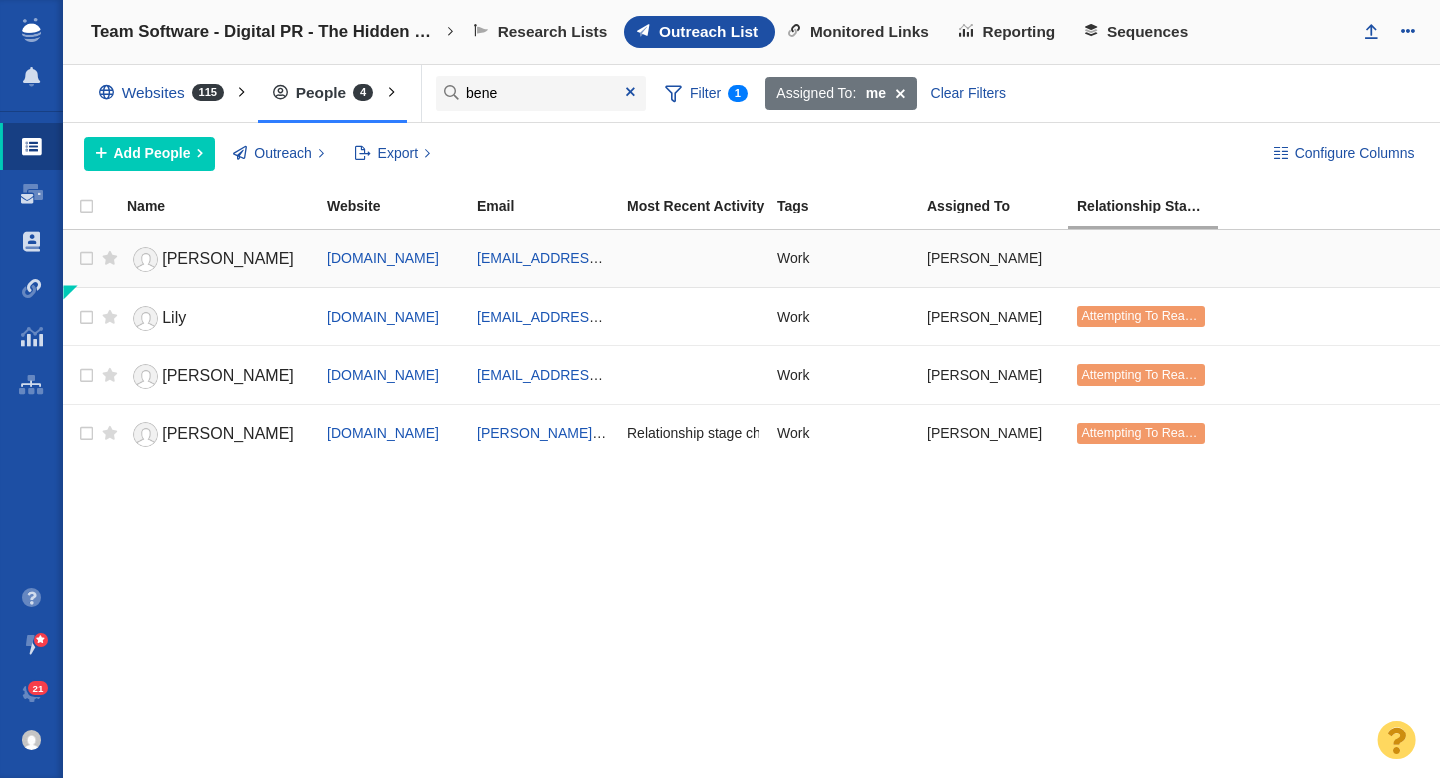 click at bounding box center [1143, 258] 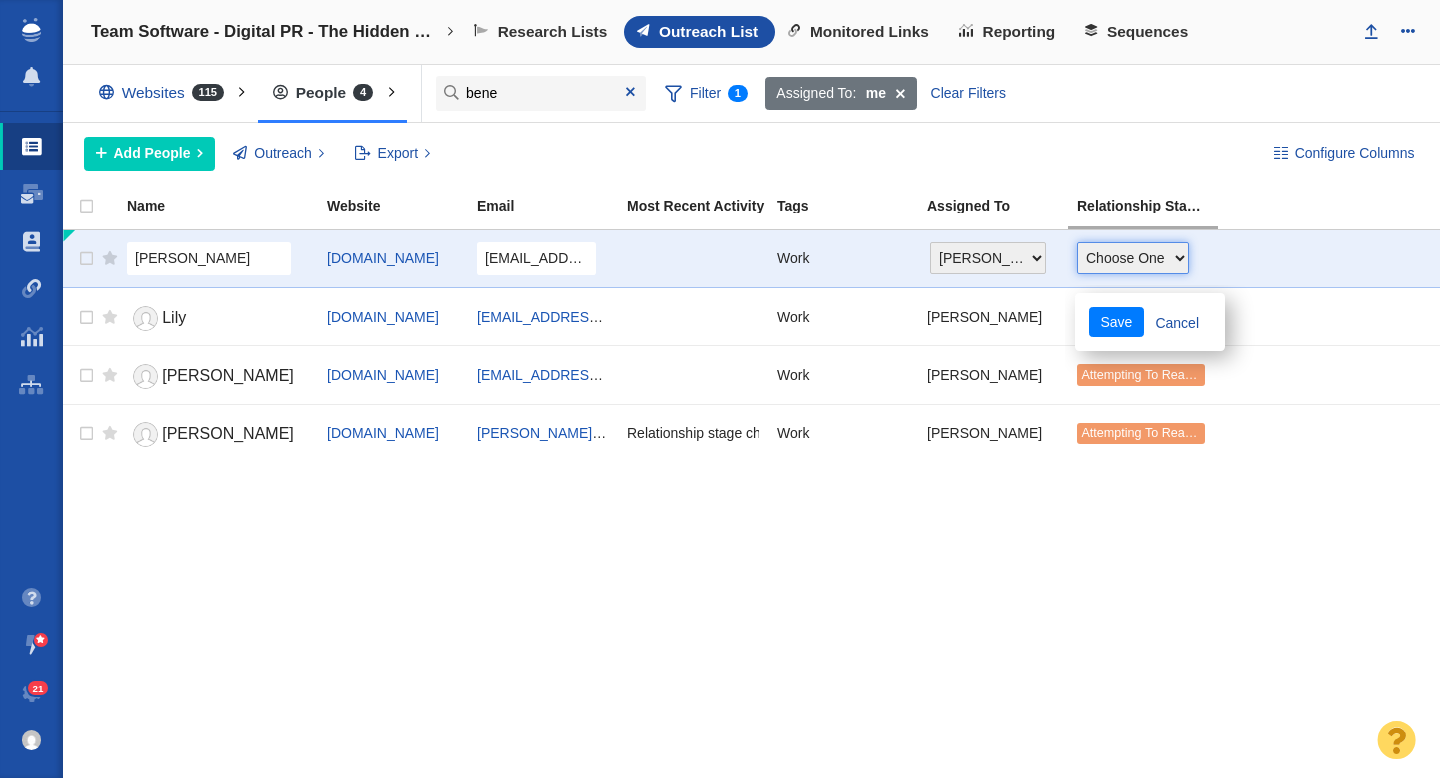 click on "Choose One
Not Started
Scheduled
Attempting To Reach
Paused
Bounce
Send Failure
Replied
In Communication
Successful Placement
Unsuccessful - No Reply
DO NOT CONTACT
Dead" at bounding box center (1133, 258) 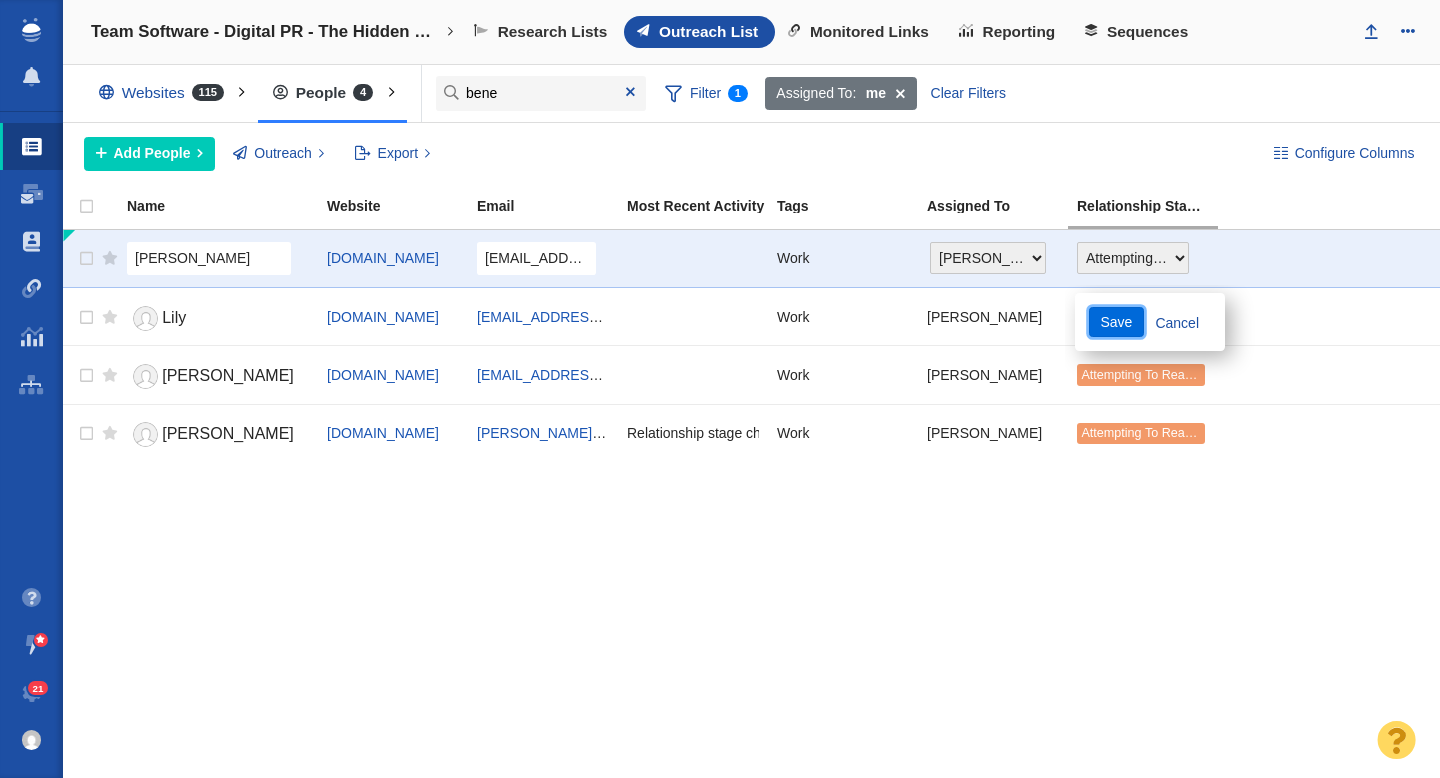 click on "Save" at bounding box center [1116, 322] 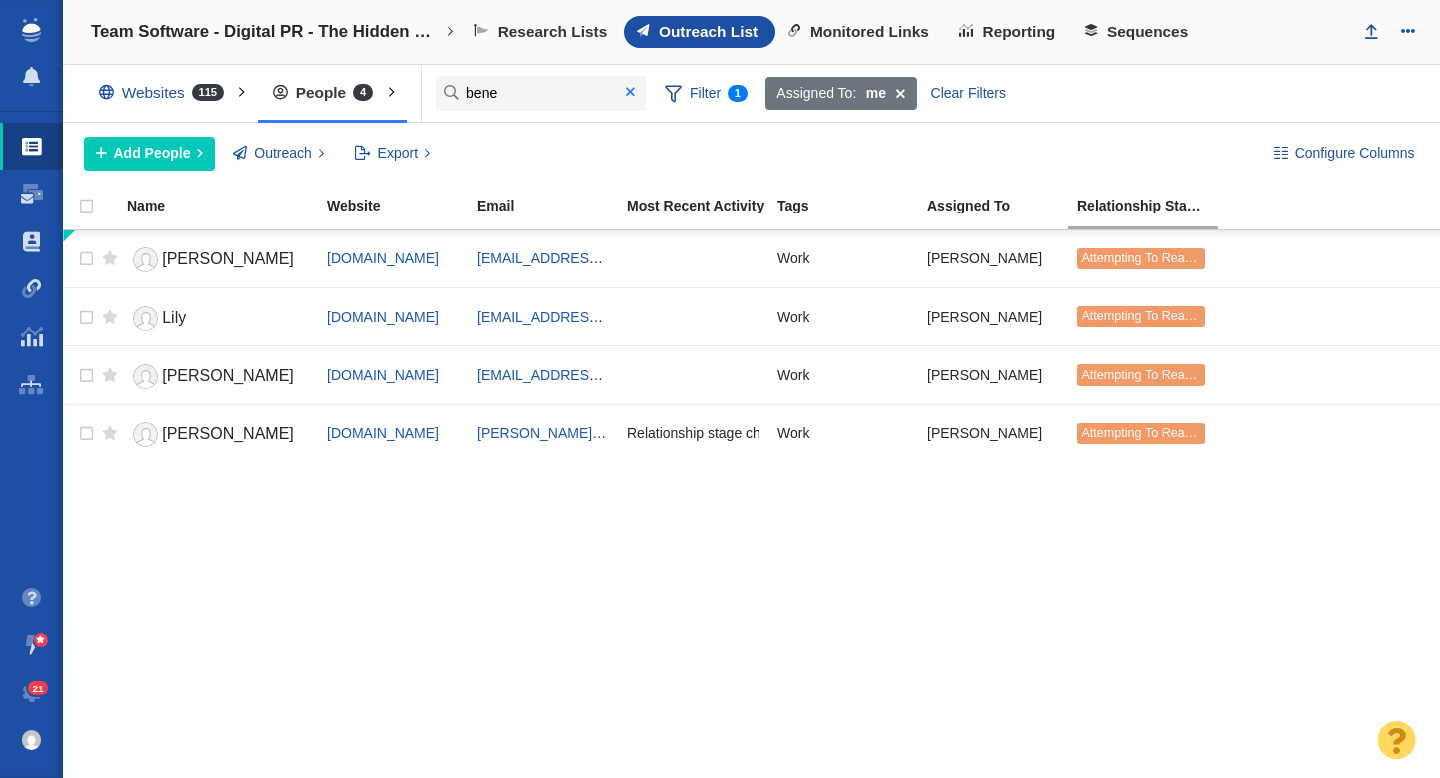 click at bounding box center [630, 92] 